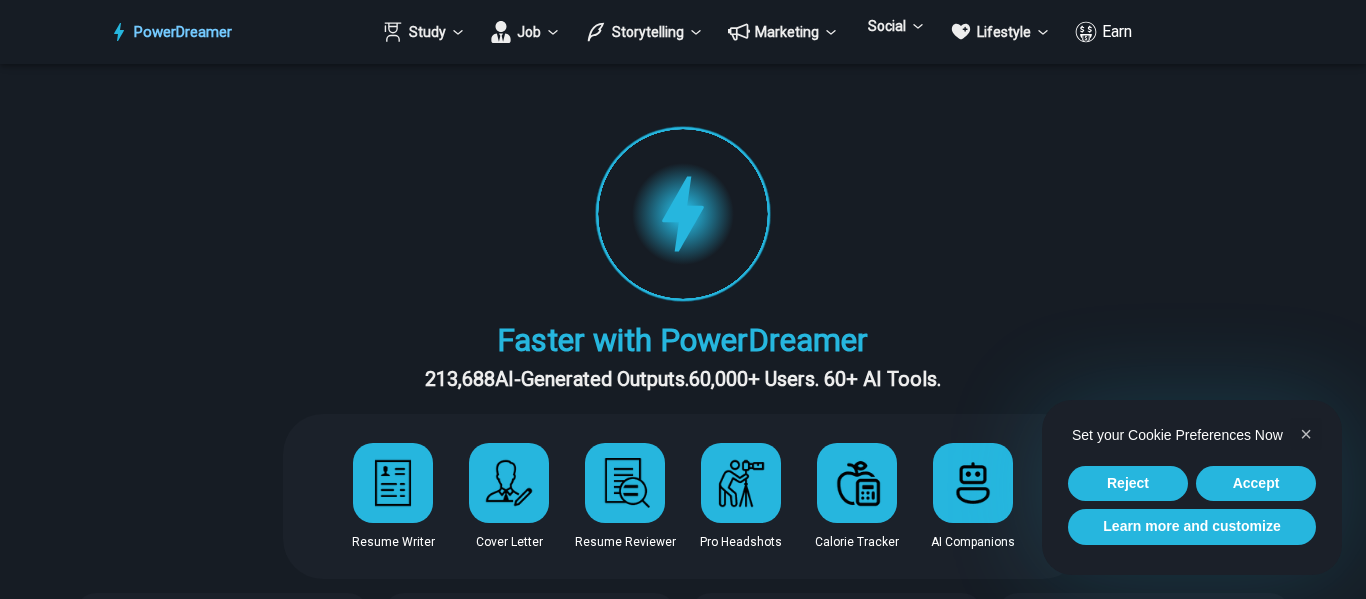 scroll, scrollTop: 0, scrollLeft: 0, axis: both 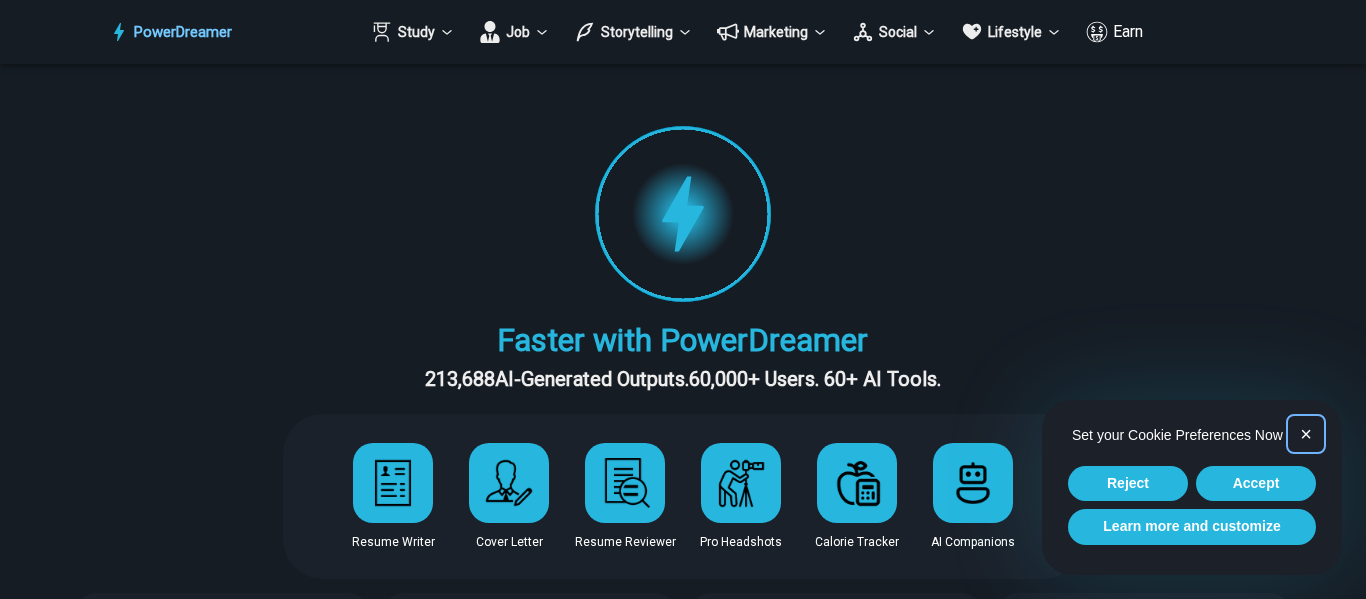 click on "×" at bounding box center [1306, 434] 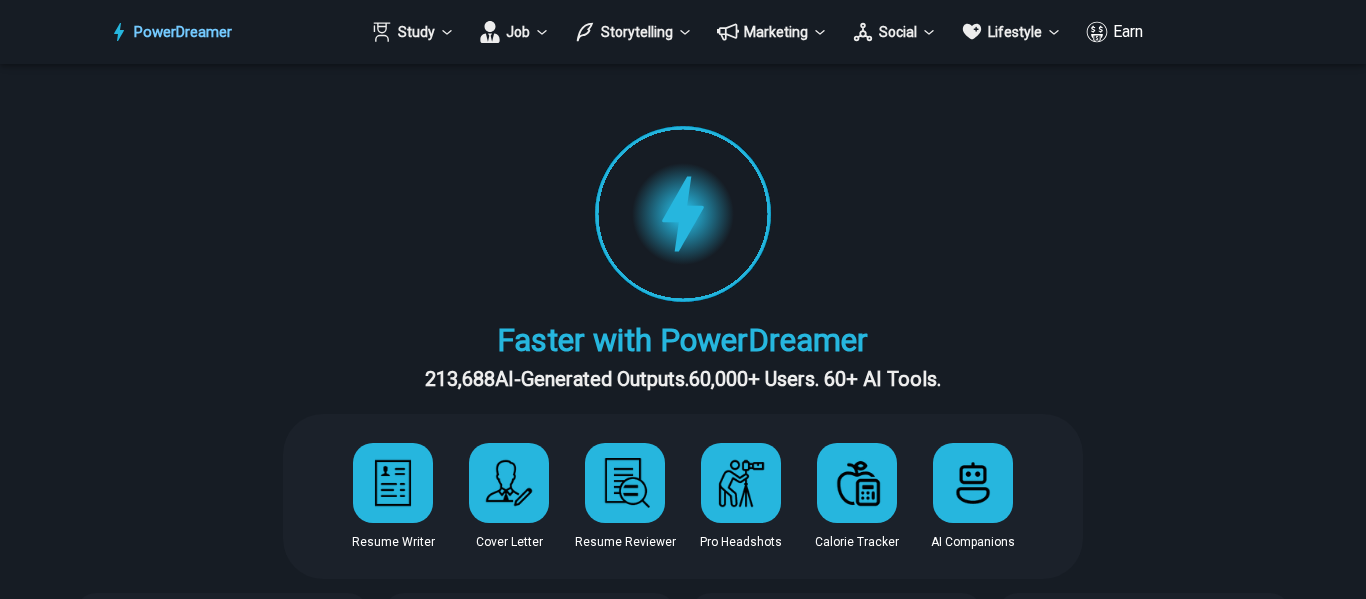 click on "PowerDreamer" at bounding box center (183, 32) 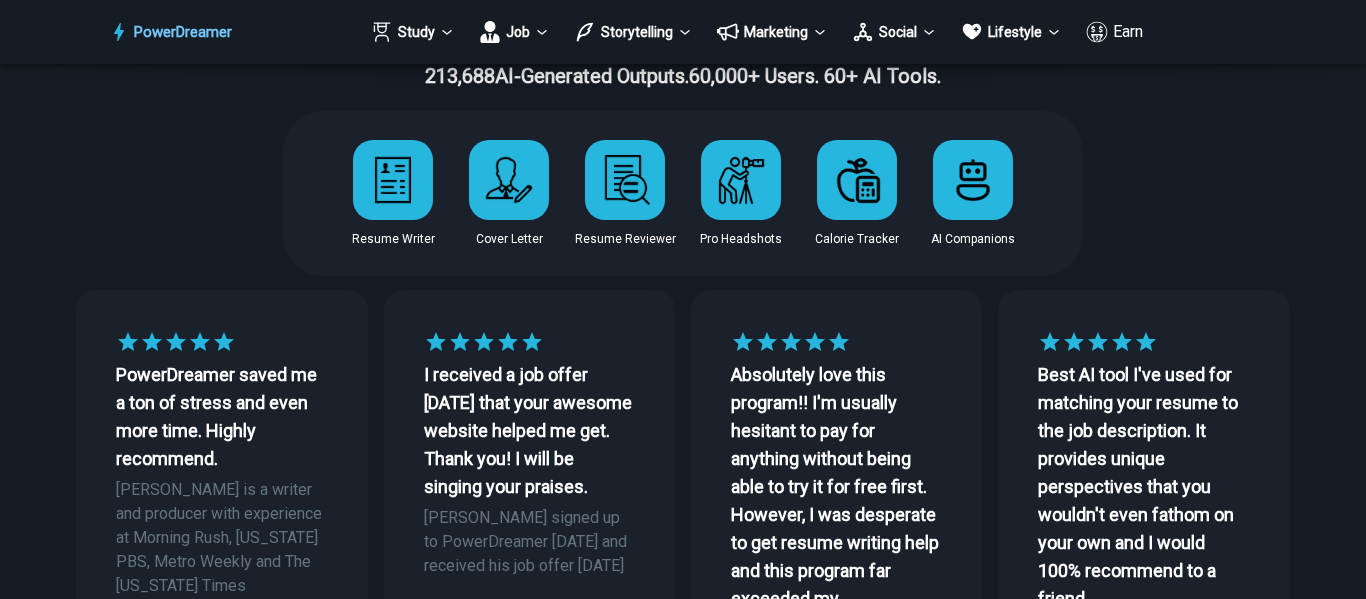 scroll, scrollTop: 0, scrollLeft: 0, axis: both 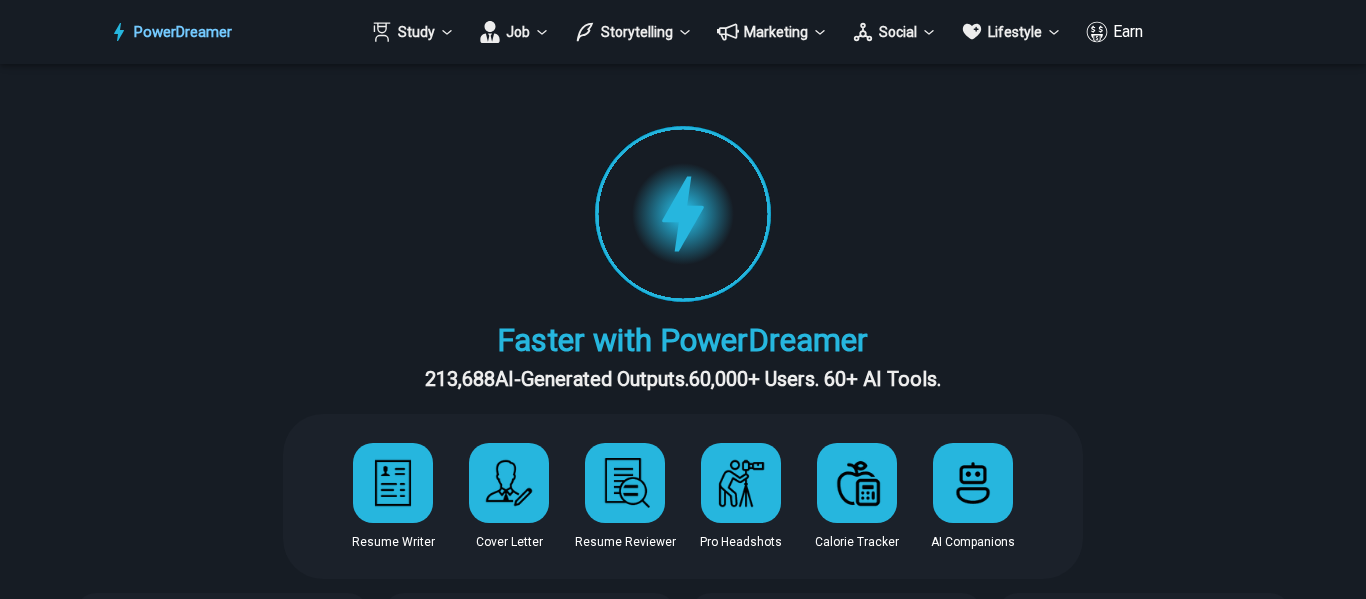 click at bounding box center (393, 483) 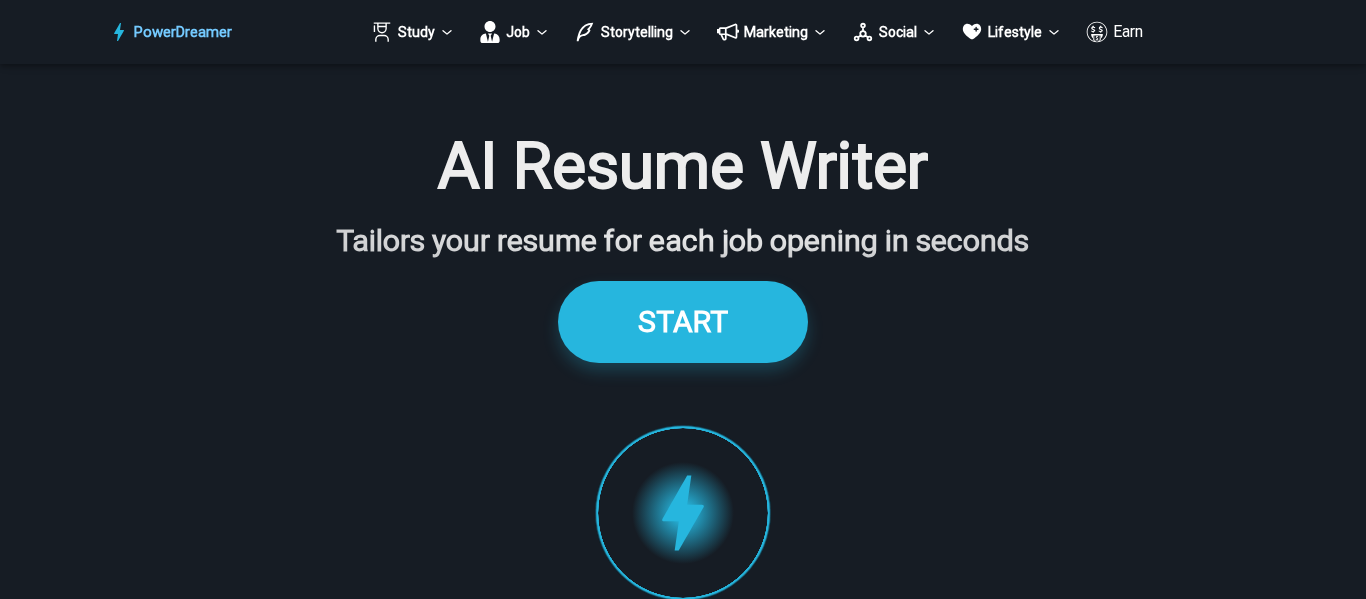 click on "START" at bounding box center (683, 321) 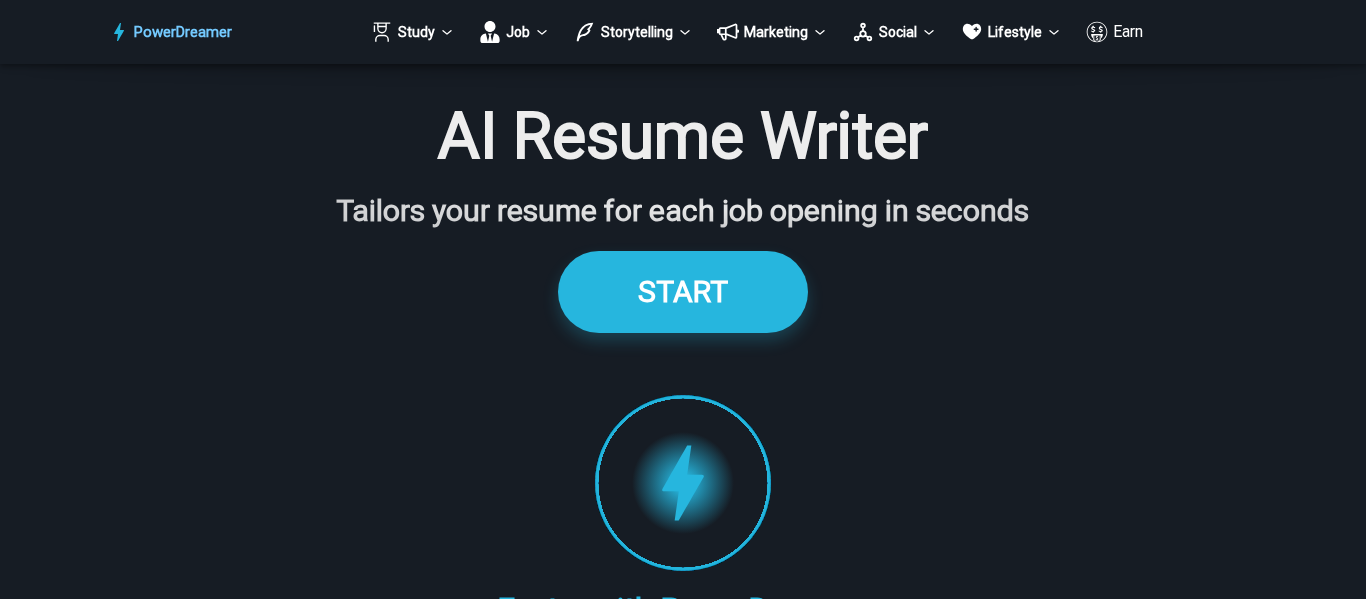scroll, scrollTop: 0, scrollLeft: 0, axis: both 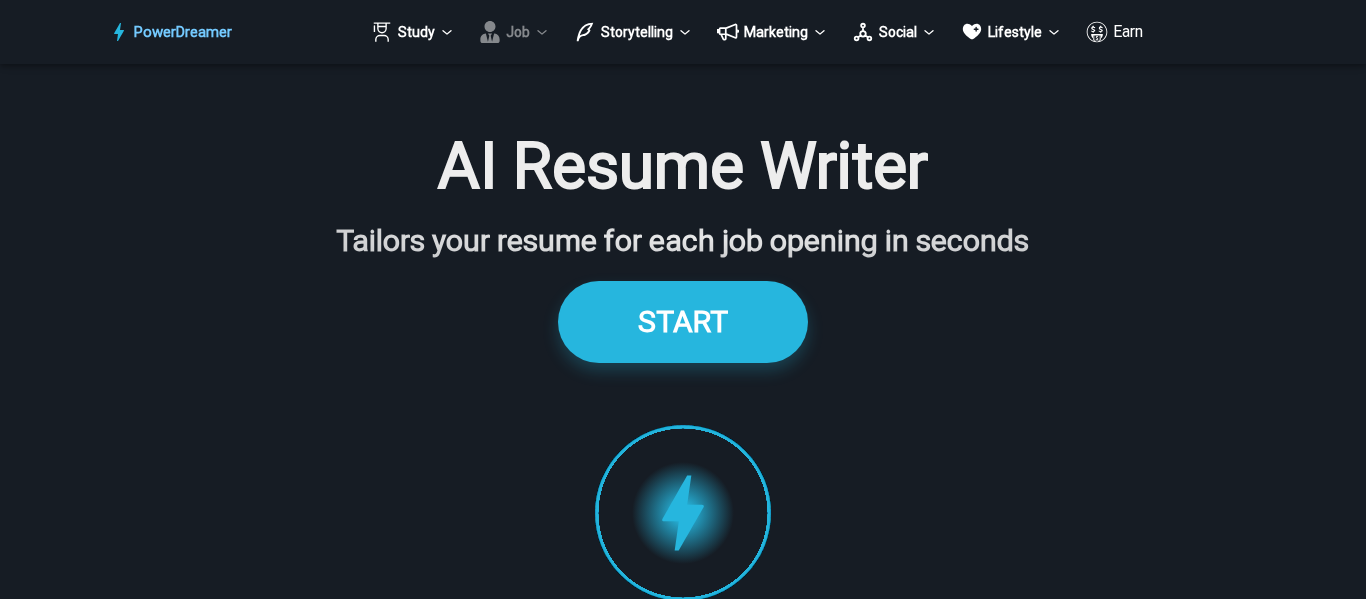 click on "Job" at bounding box center (514, 32) 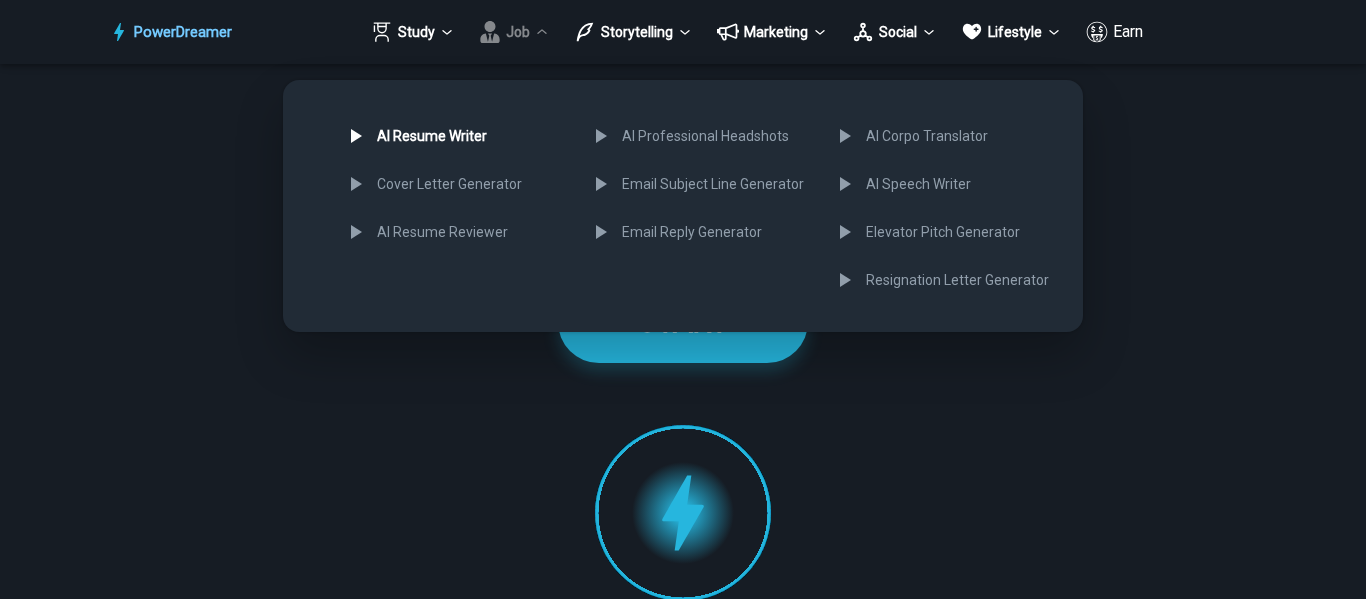 drag, startPoint x: 1194, startPoint y: 252, endPoint x: 1176, endPoint y: 280, distance: 33.286633 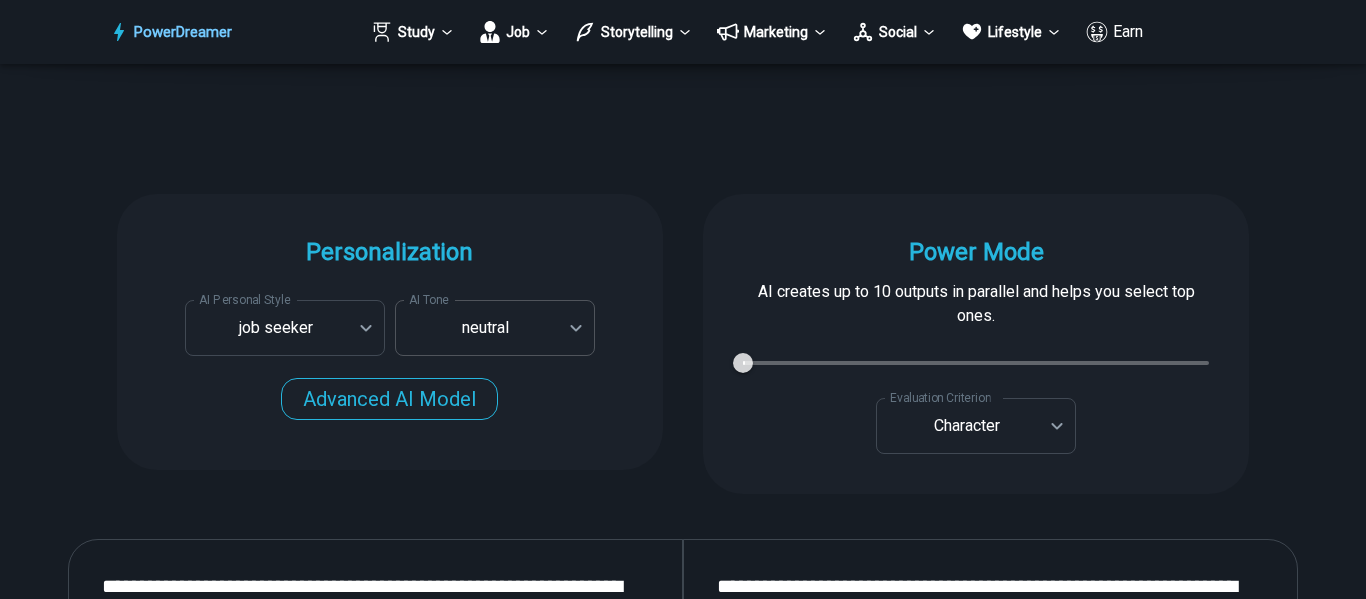 scroll, scrollTop: 1900, scrollLeft: 0, axis: vertical 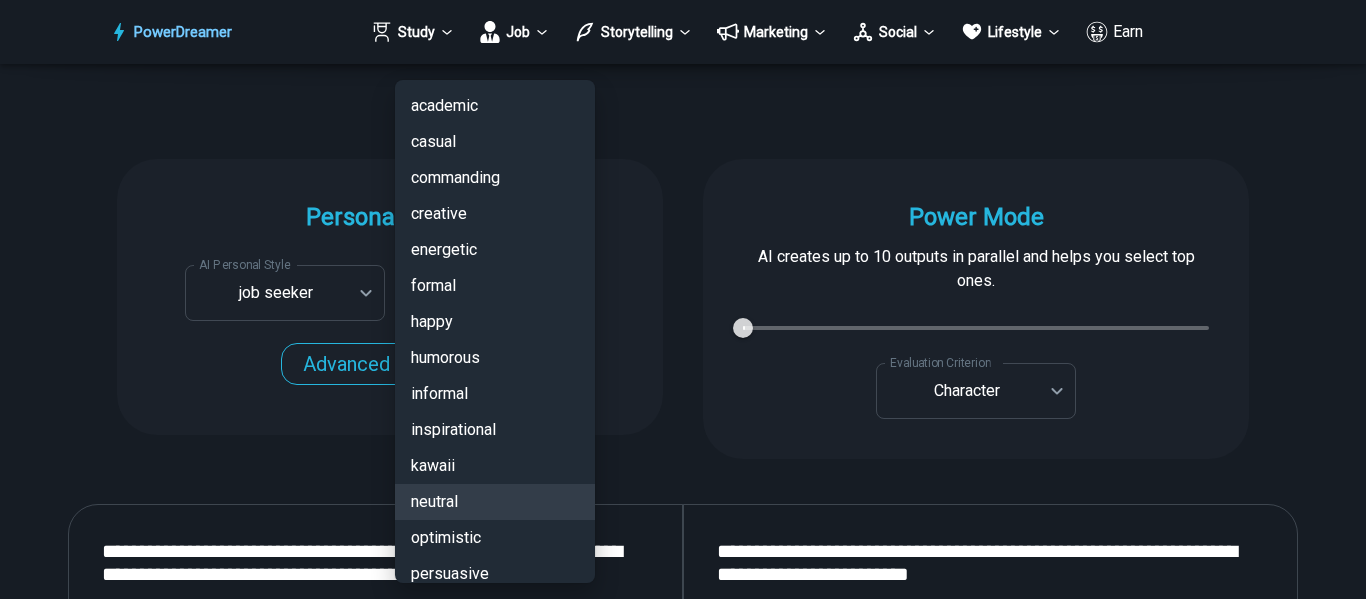 click on "PowerDreamer Study Job Storytelling Marketing Social Lifestyle Earn AI Resume Writer Tailors your resume for each job opening in seconds START Faster with PowerDreamer 213,688  AI-Generated Outputs.  60,000+ Users. 60+ AI Tools. PowerDreamer saved me a ton of stress and even more time. Highly recommend. [PERSON_NAME] is a writer and producer with experience at Morning Rush, [US_STATE] PBS, Metro Weekly and The [US_STATE] Times I received a job offer [DATE] that your awesome website helped me get. Thank you! I will be singing your praises. [PERSON_NAME] signed up to PowerDreamer [DATE] and received his job offer [DATE] Absolutely love this program!! I'm usually hesitant to pay for anything without being able to try it for free first. However, I was desperate to get resume writing help and this program far exceeded my expectations! I have been telling anyone I know looking for a job to try it. [PERSON_NAME] [PERSON_NAME], Product Manager in E-Commerce [PERSON_NAME] [PERSON_NAME] [PERSON_NAME] Personalization AI Tone" at bounding box center [683, 2824] 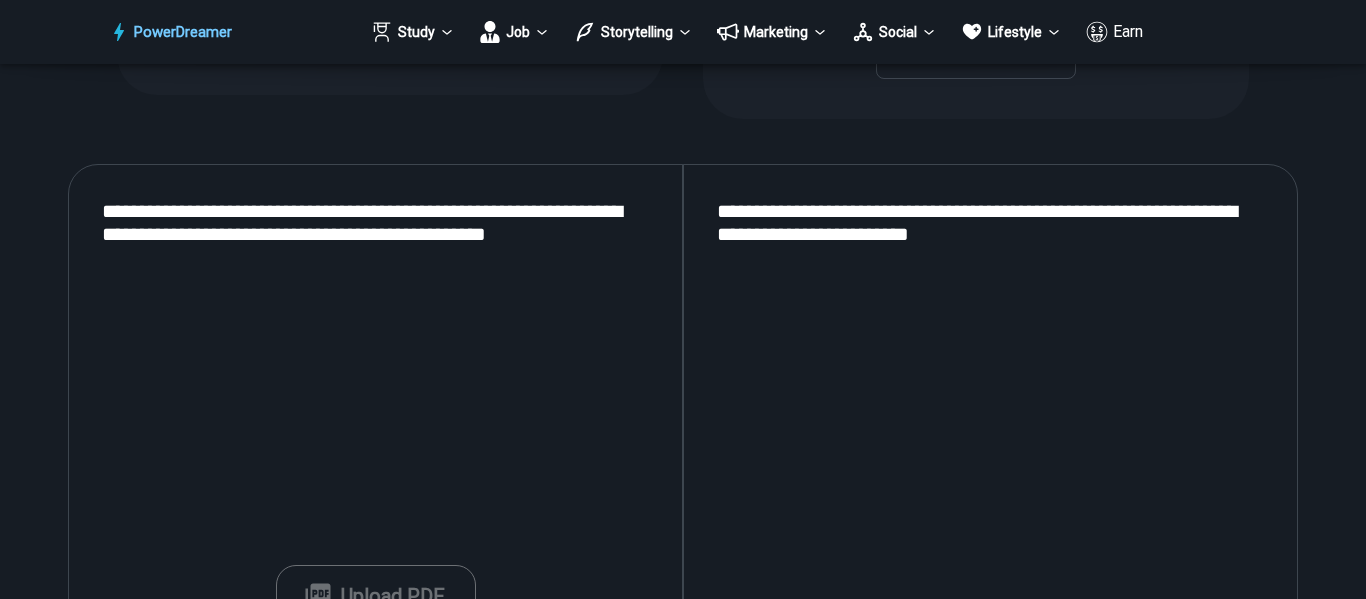 scroll, scrollTop: 2400, scrollLeft: 0, axis: vertical 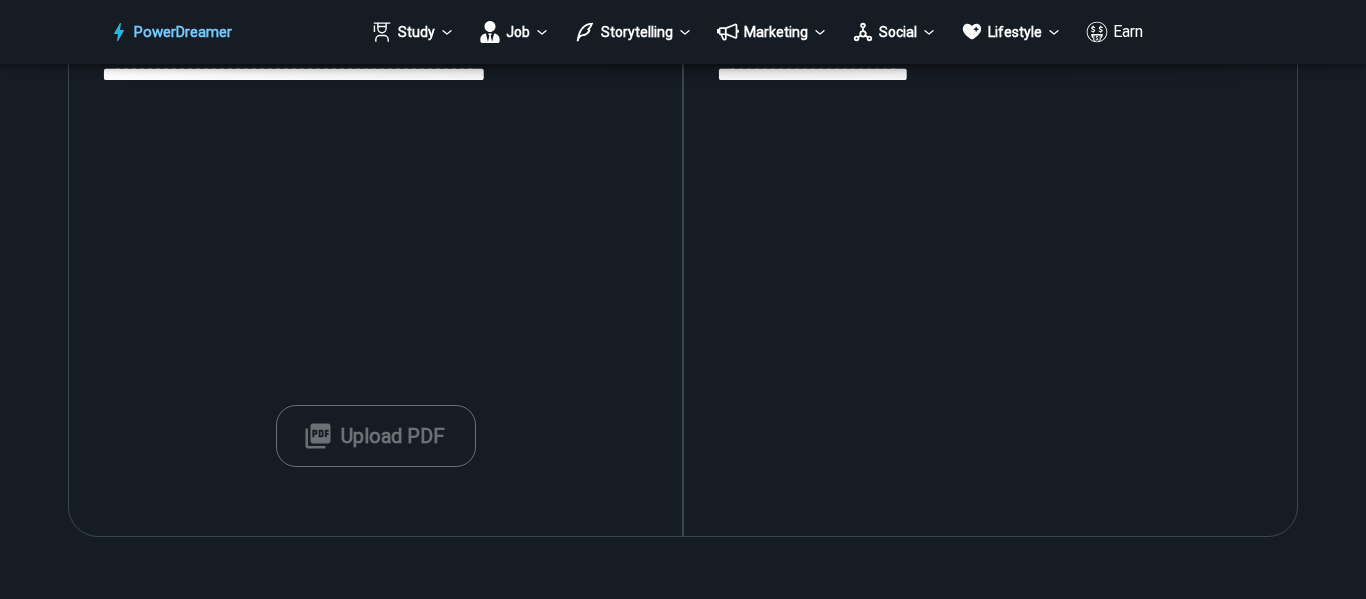 click on "Upload PDF" at bounding box center [376, 436] 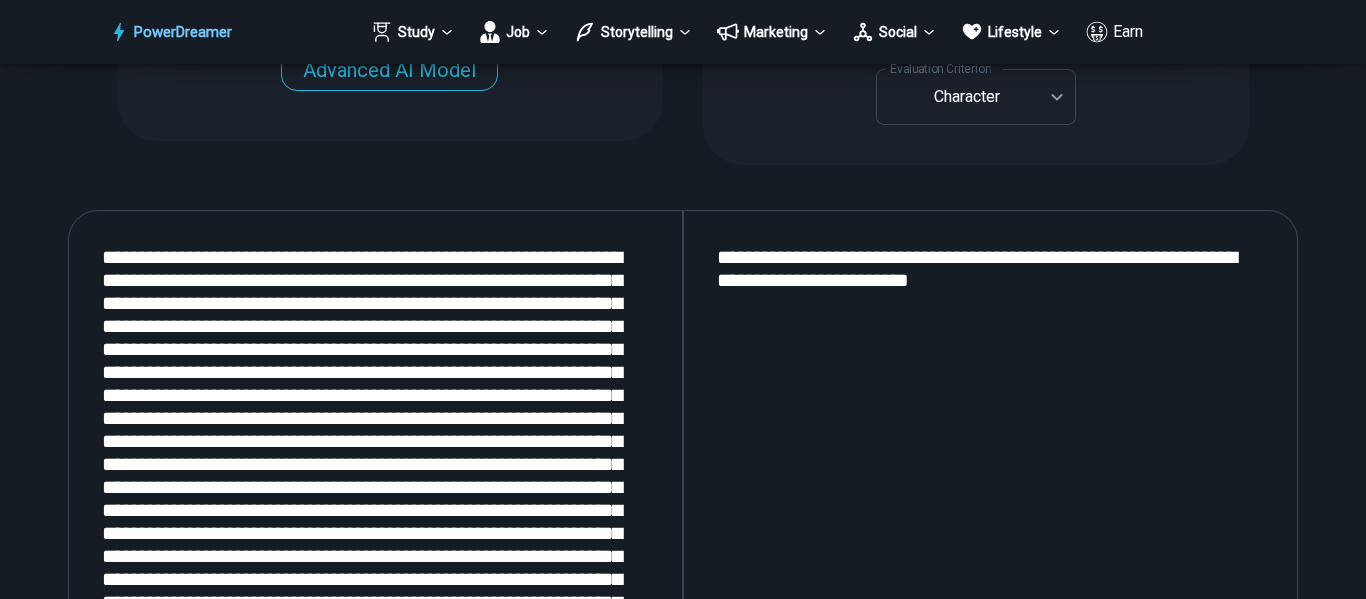 scroll, scrollTop: 2200, scrollLeft: 0, axis: vertical 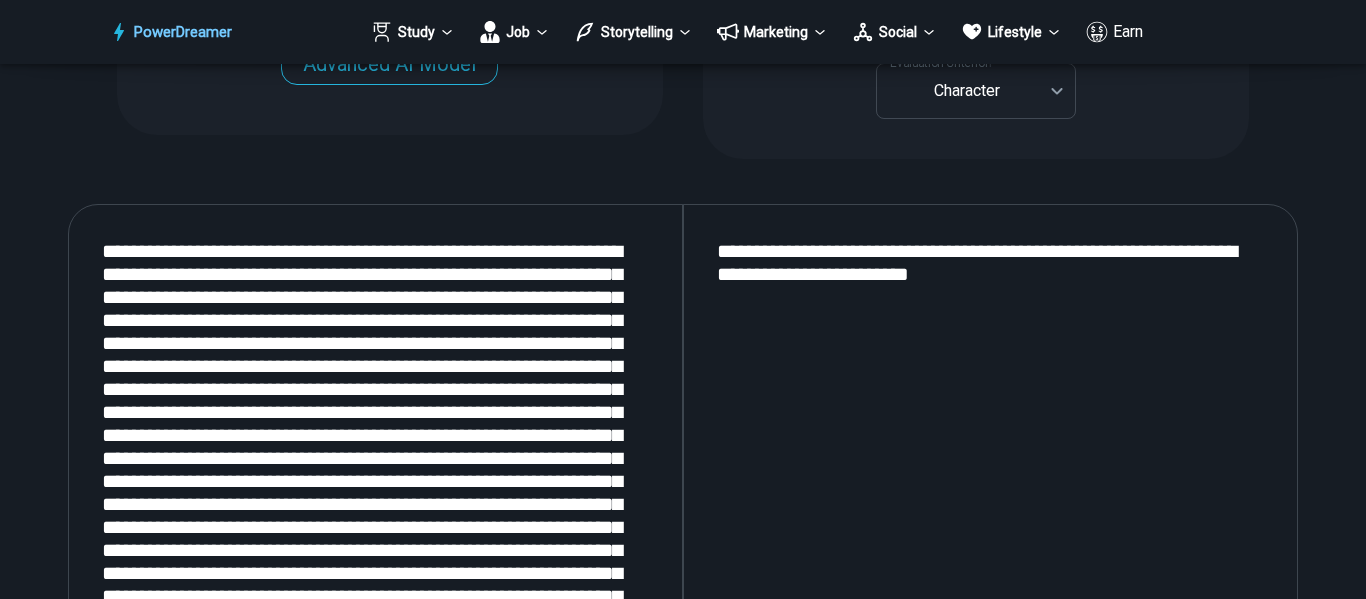 click on "**********" at bounding box center (990, 470) 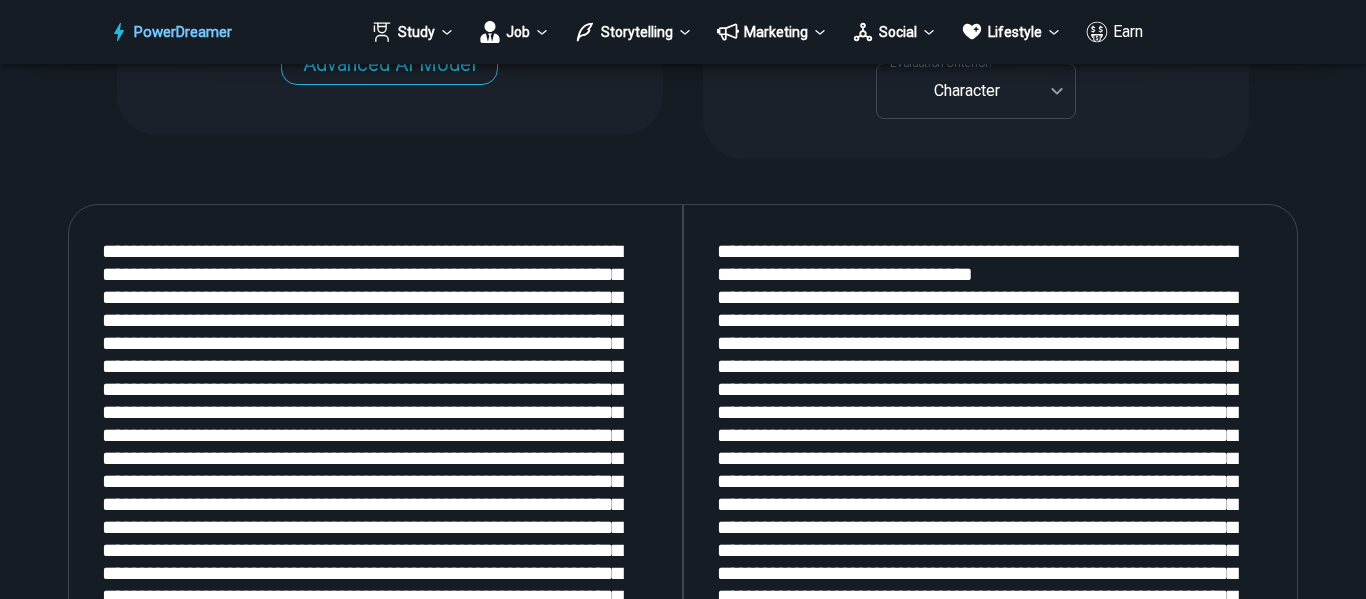scroll, scrollTop: 2321, scrollLeft: 0, axis: vertical 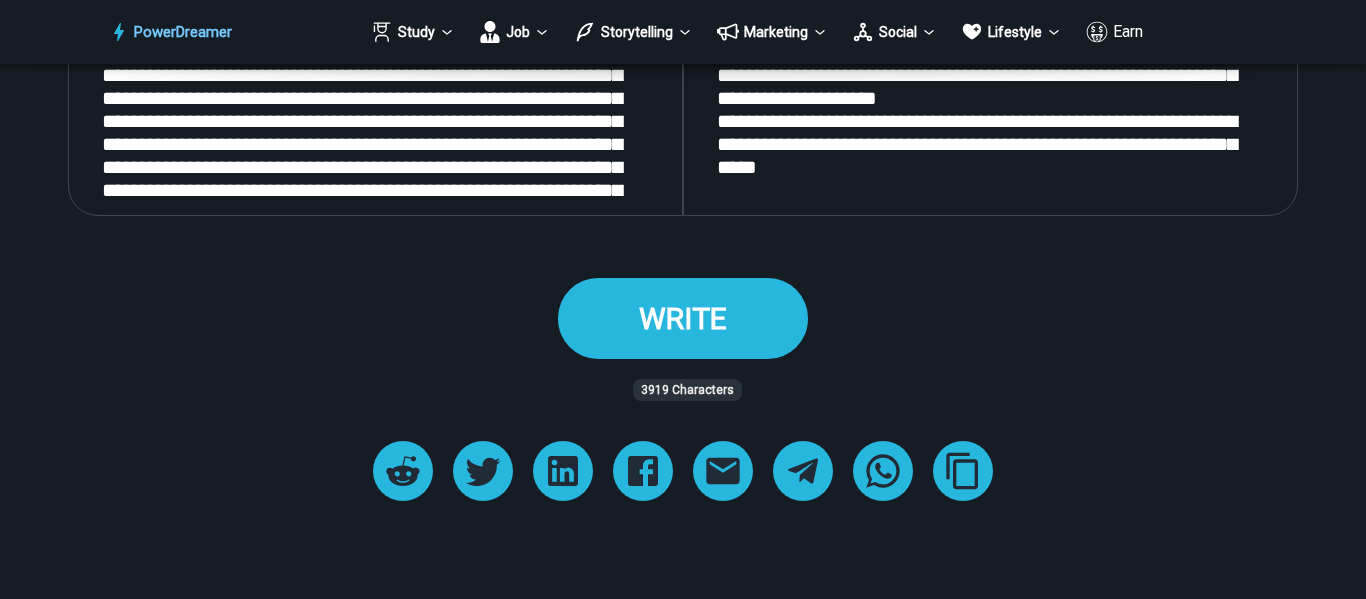 type on "**********" 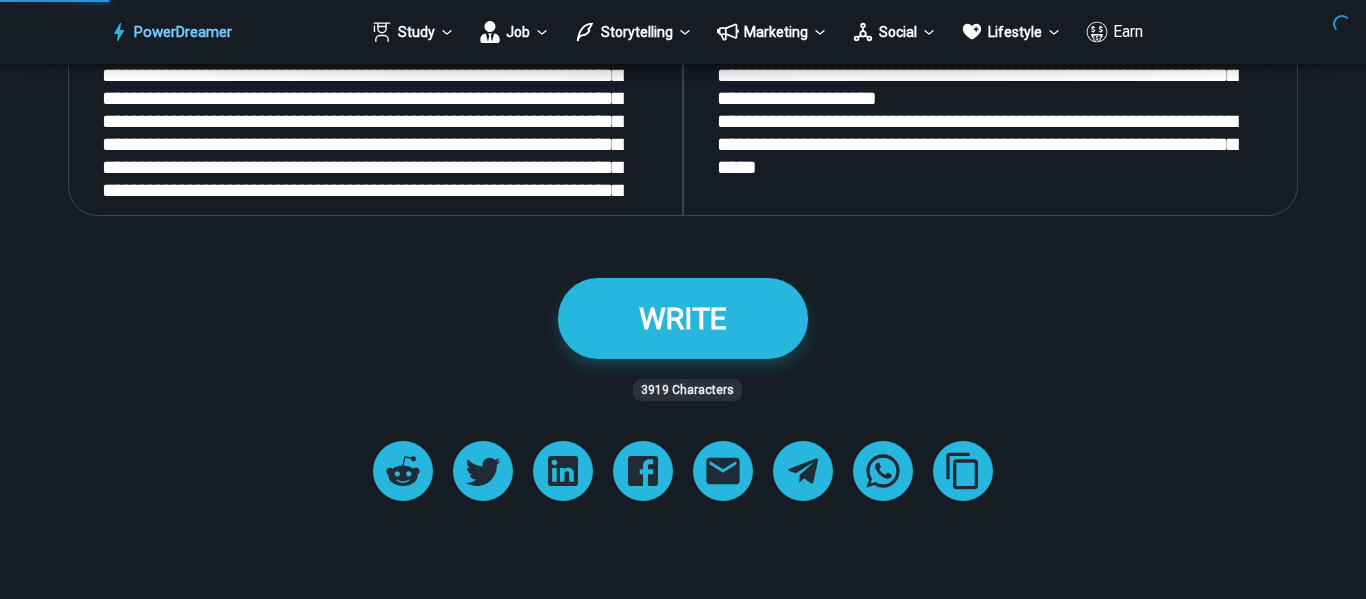 scroll, scrollTop: 0, scrollLeft: 0, axis: both 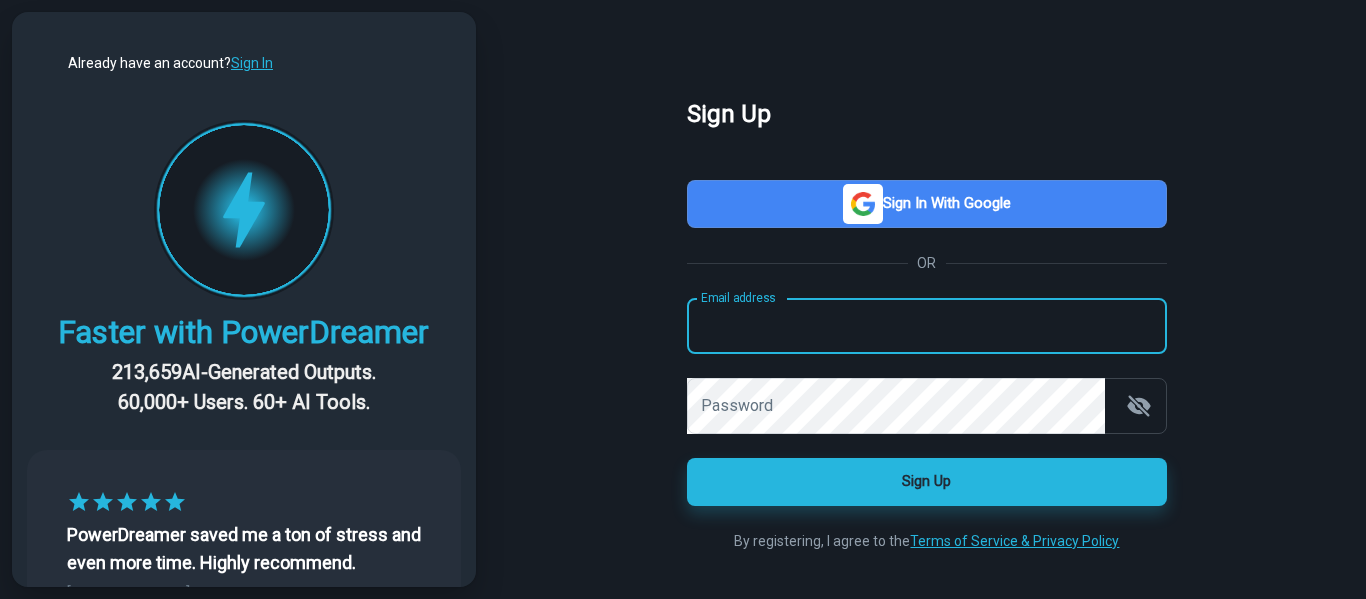 click on "Email address" at bounding box center [927, 326] 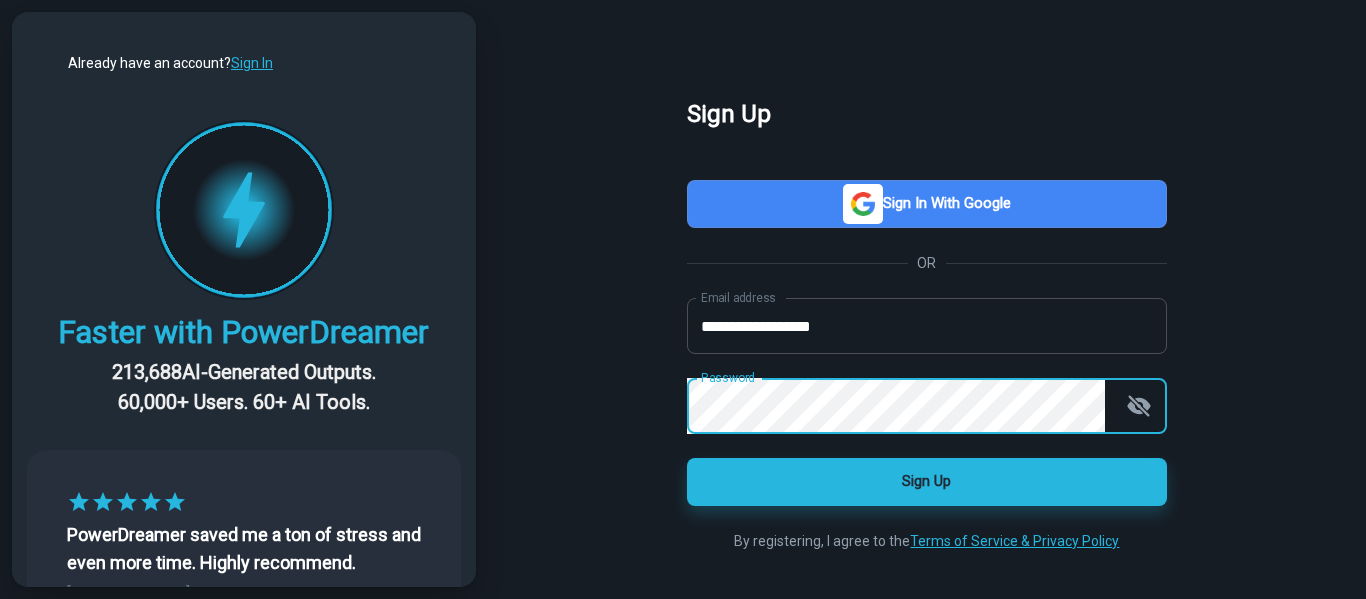 click on "Sign Up" at bounding box center (927, 482) 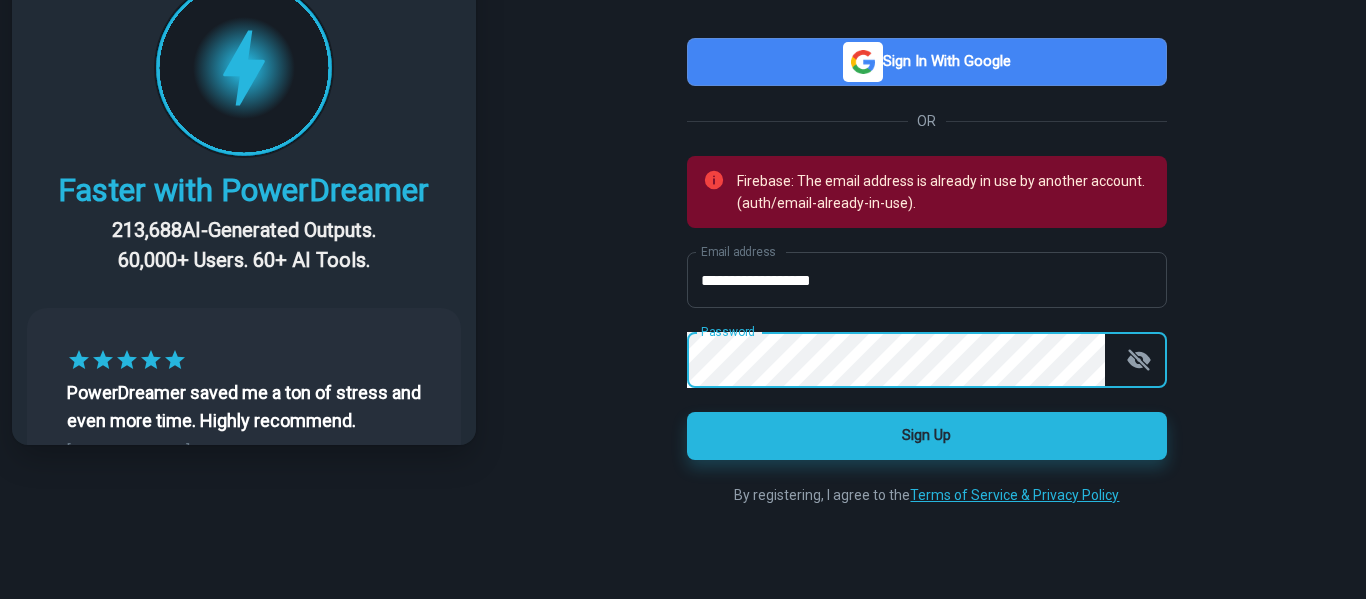 scroll, scrollTop: 145, scrollLeft: 0, axis: vertical 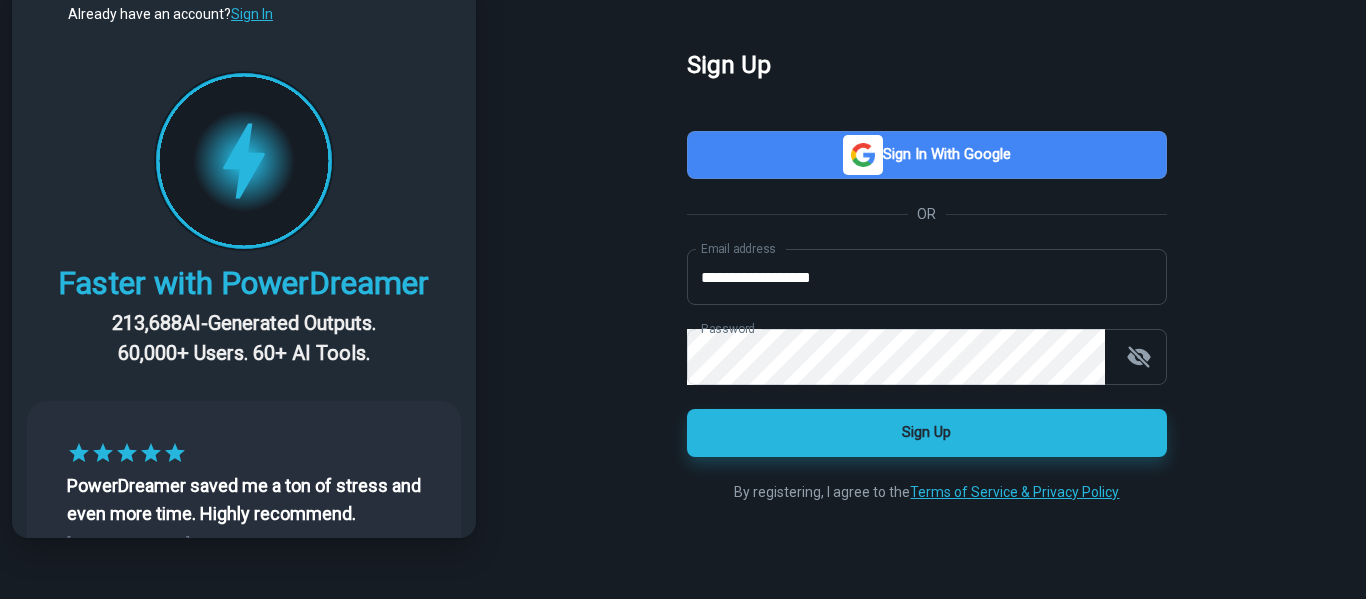 click on "**********" at bounding box center [927, 275] 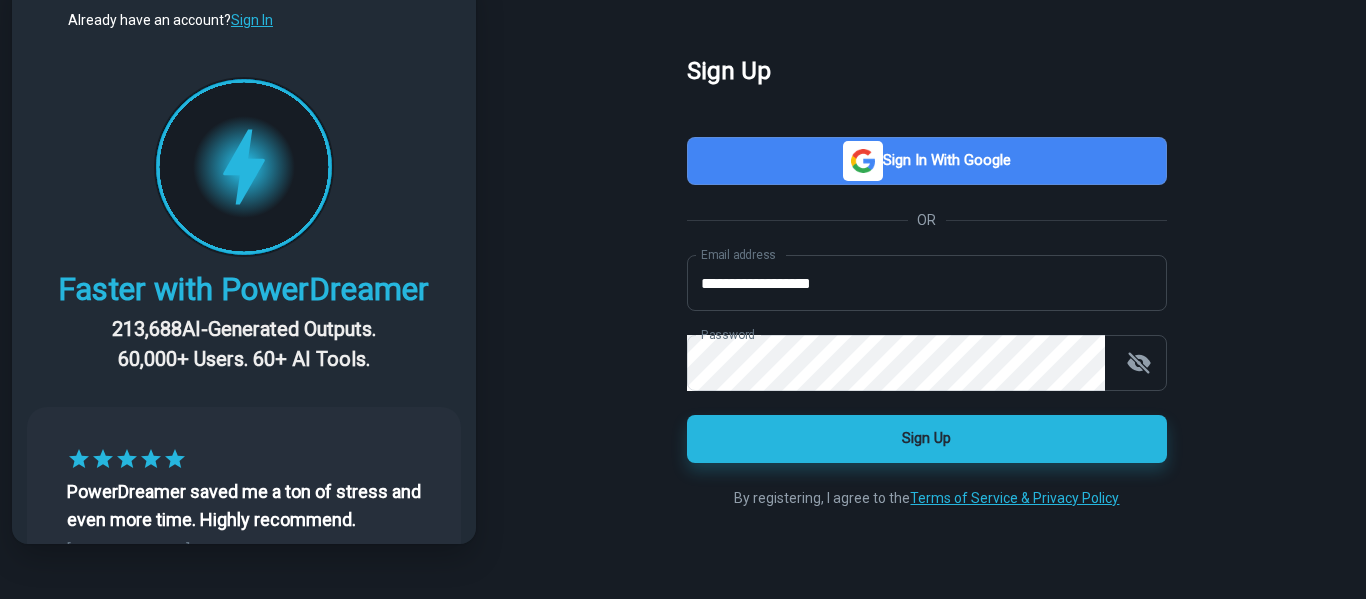 scroll, scrollTop: 0, scrollLeft: 0, axis: both 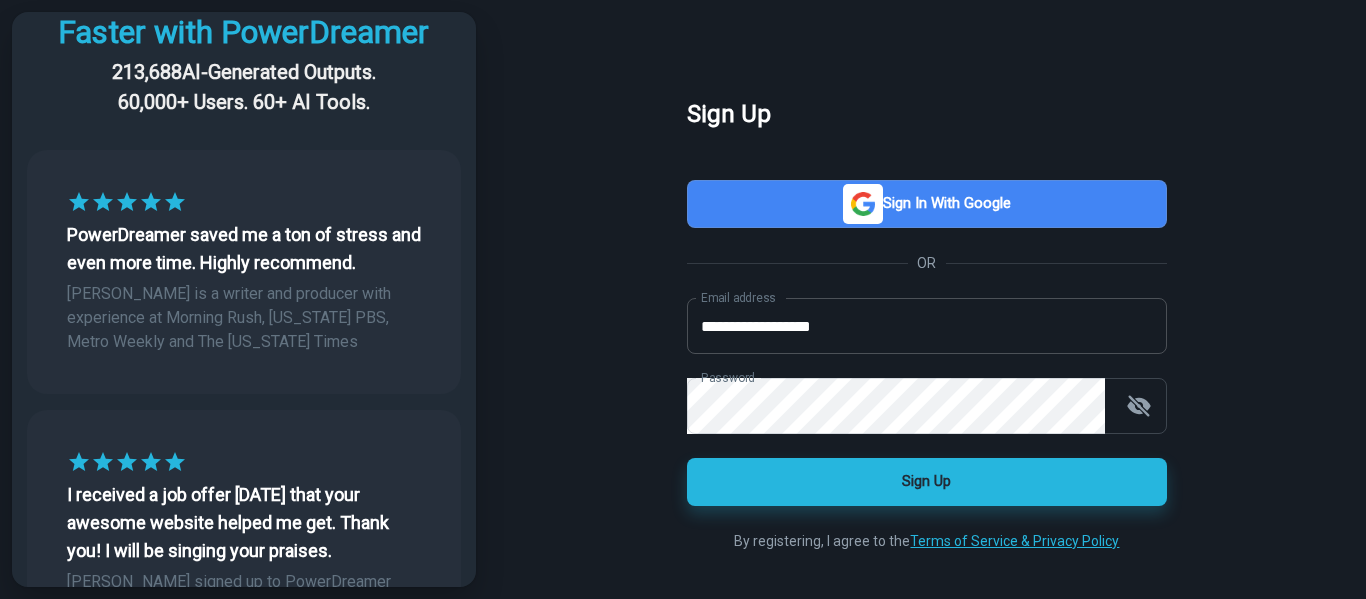drag, startPoint x: 1257, startPoint y: 354, endPoint x: 1038, endPoint y: 342, distance: 219.32852 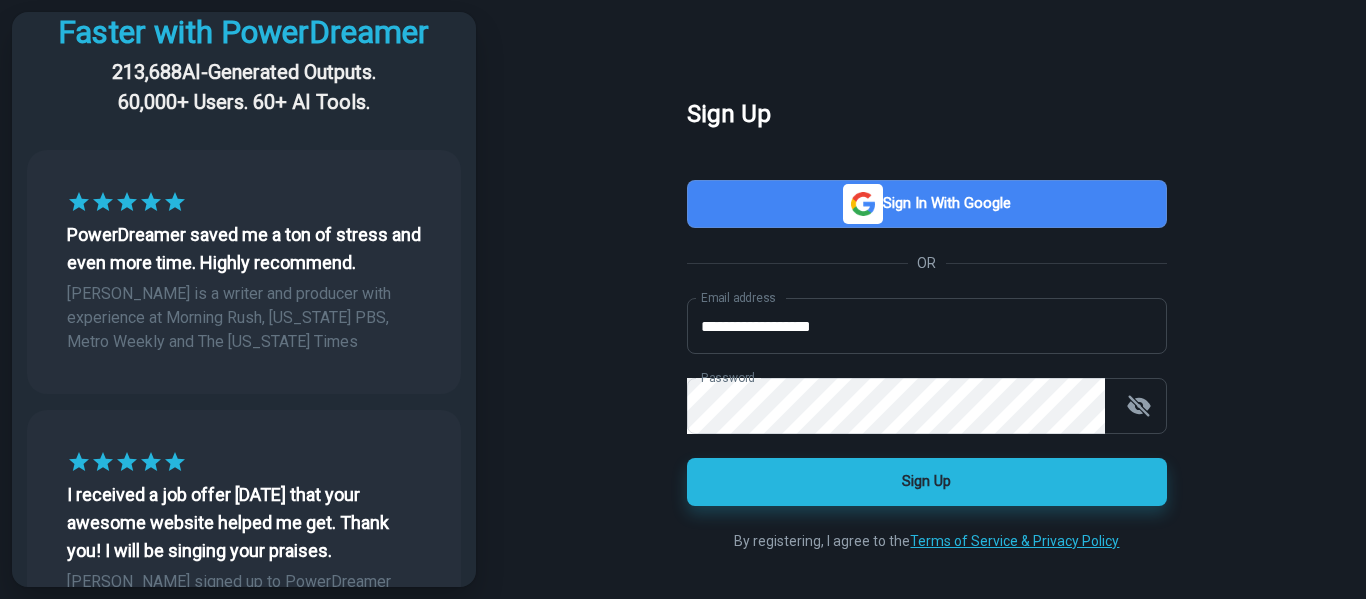 click on "**********" at bounding box center (927, 324) 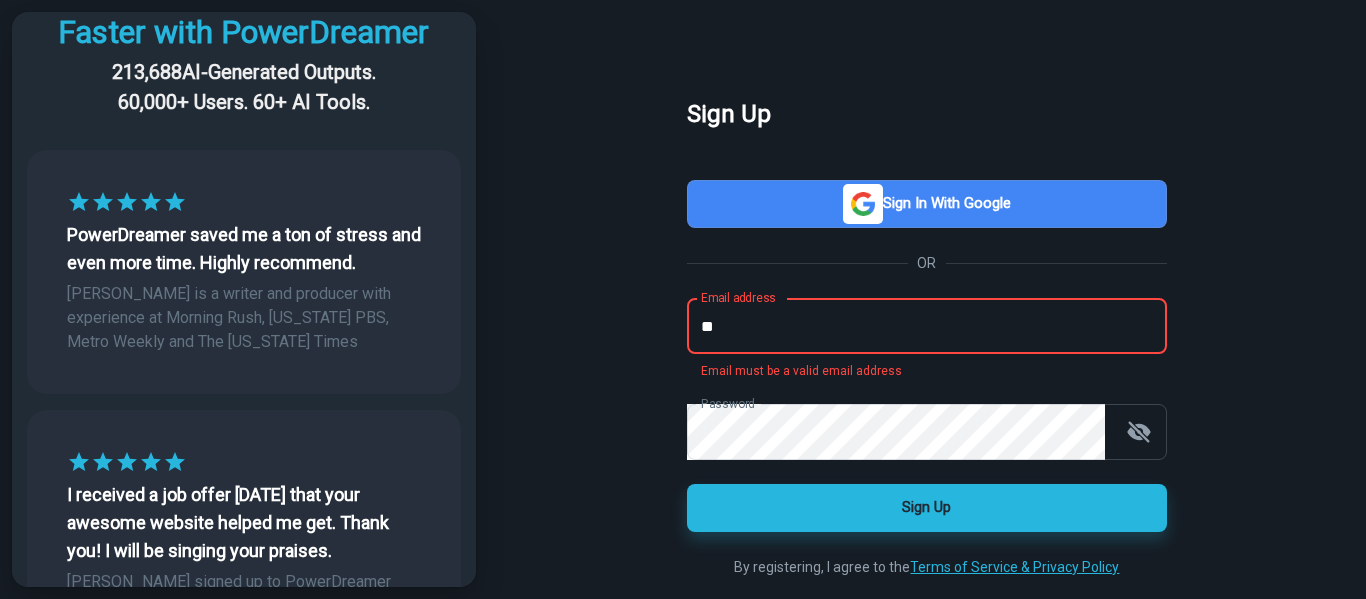 type on "*" 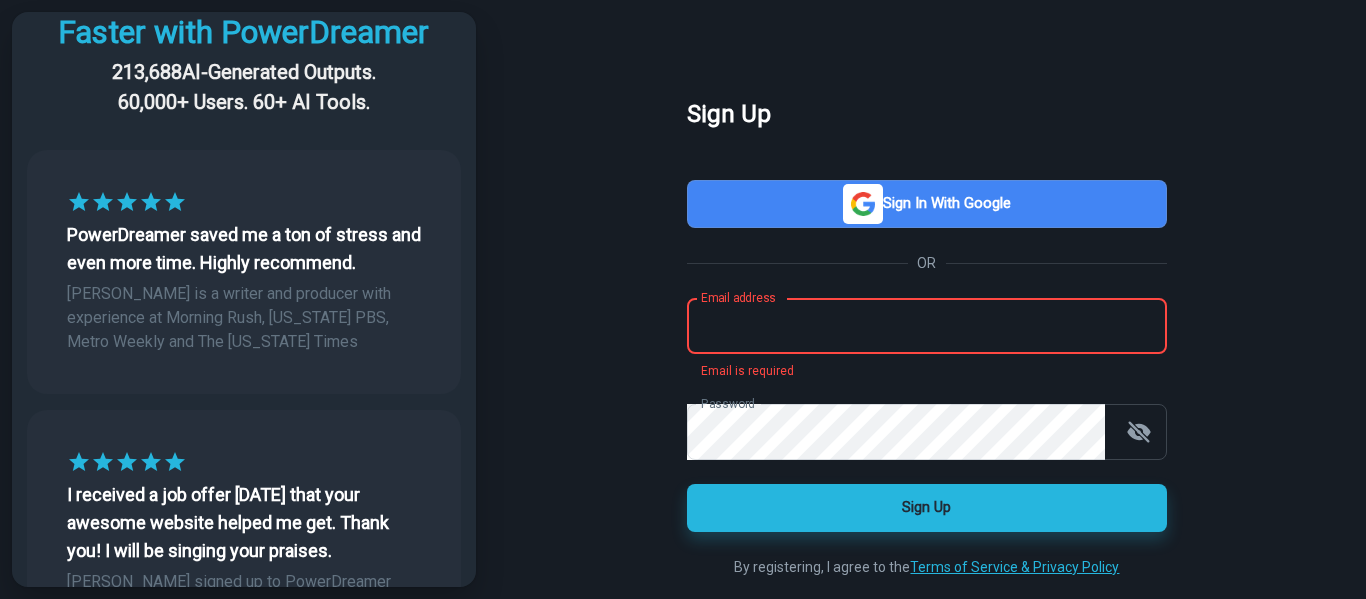 type 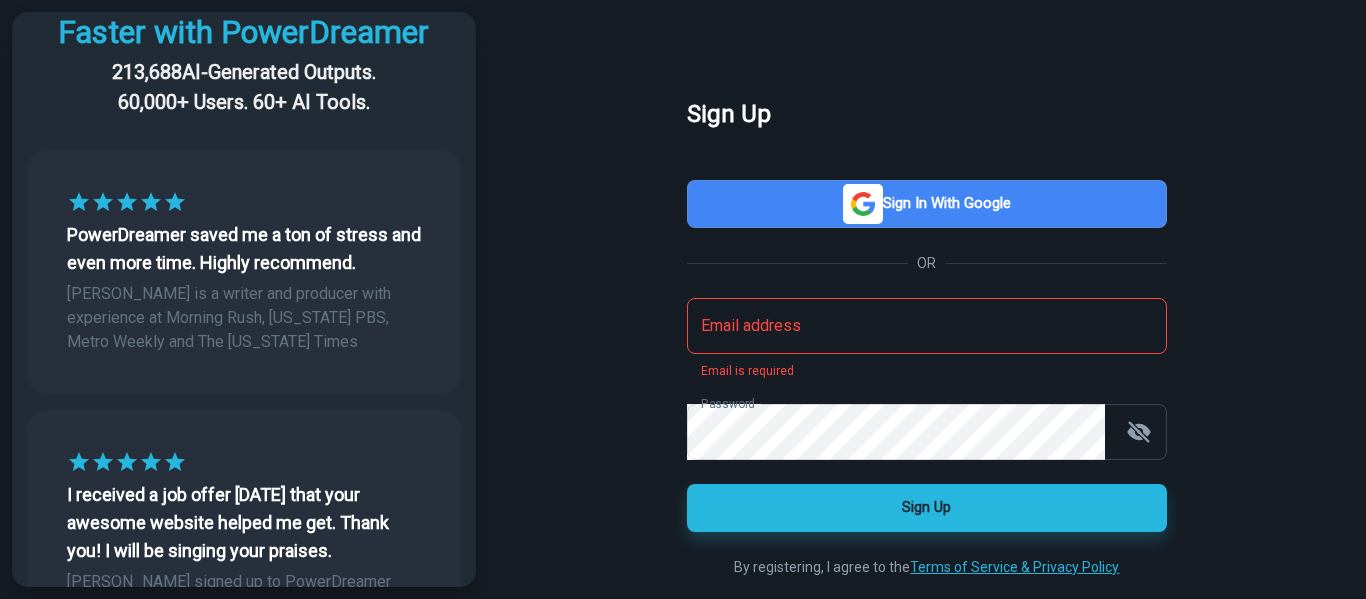 click on "Sign Up   Sign in with Google OR Email address Email address Email is required Password Password Sign Up By registering, I agree to the   Terms of Service & Privacy Policy" at bounding box center [927, 337] 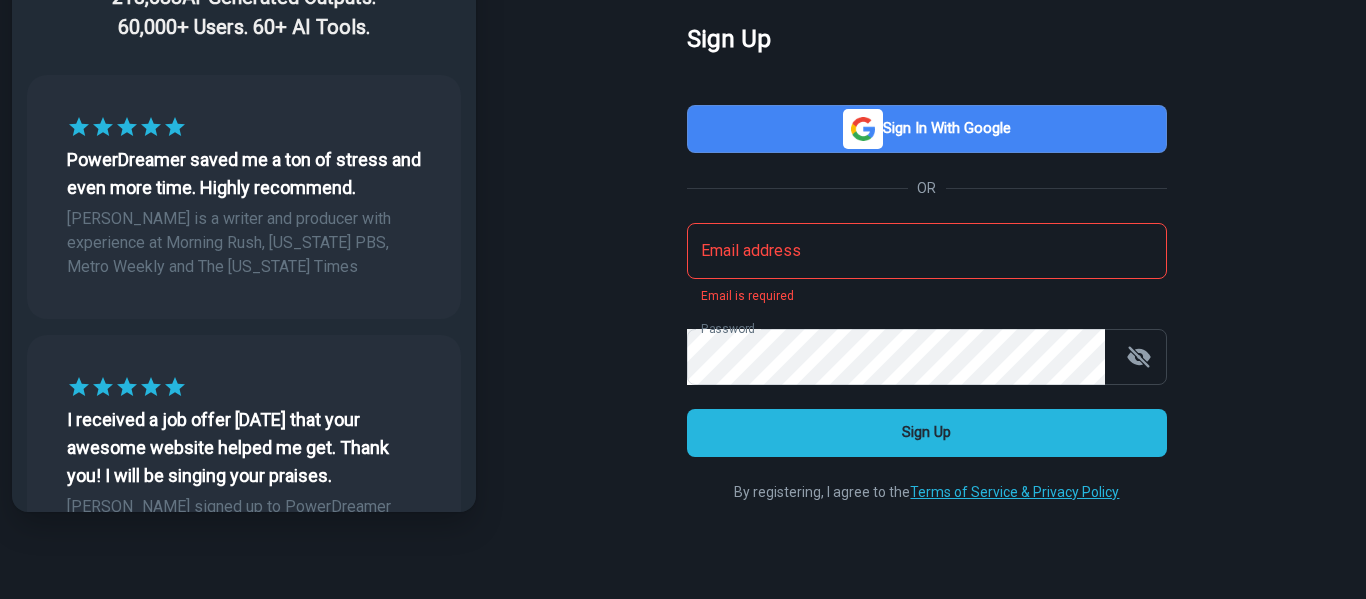 scroll, scrollTop: 0, scrollLeft: 0, axis: both 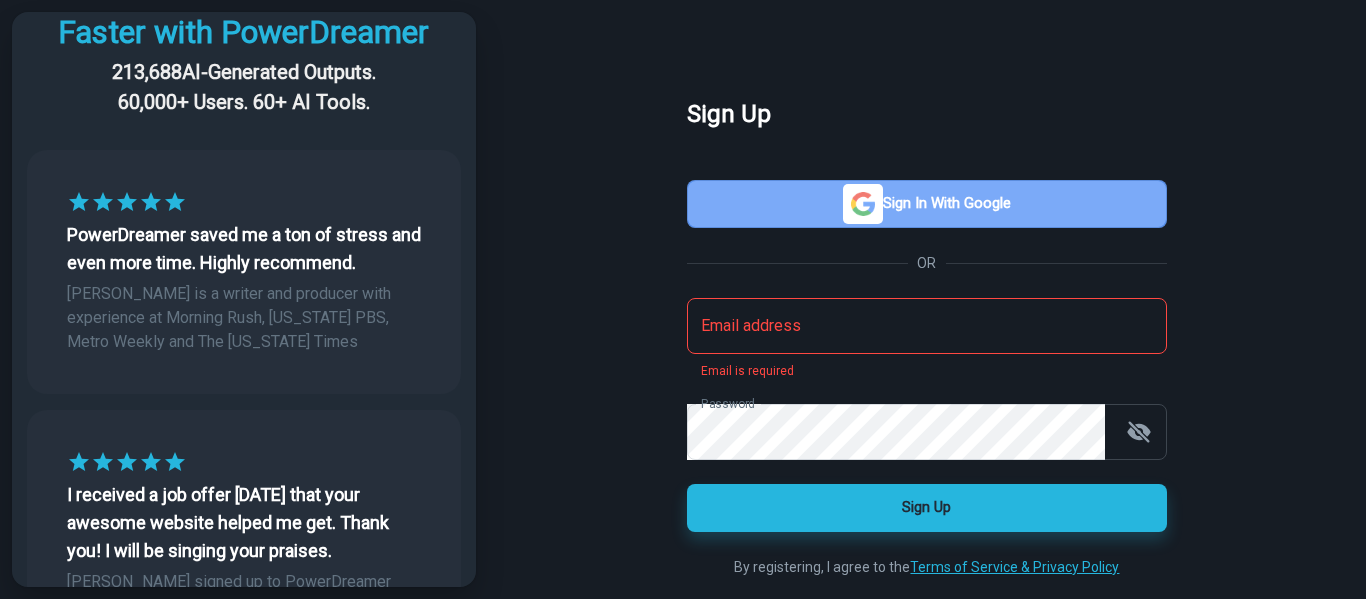 click on "Sign in with Google" at bounding box center [927, 204] 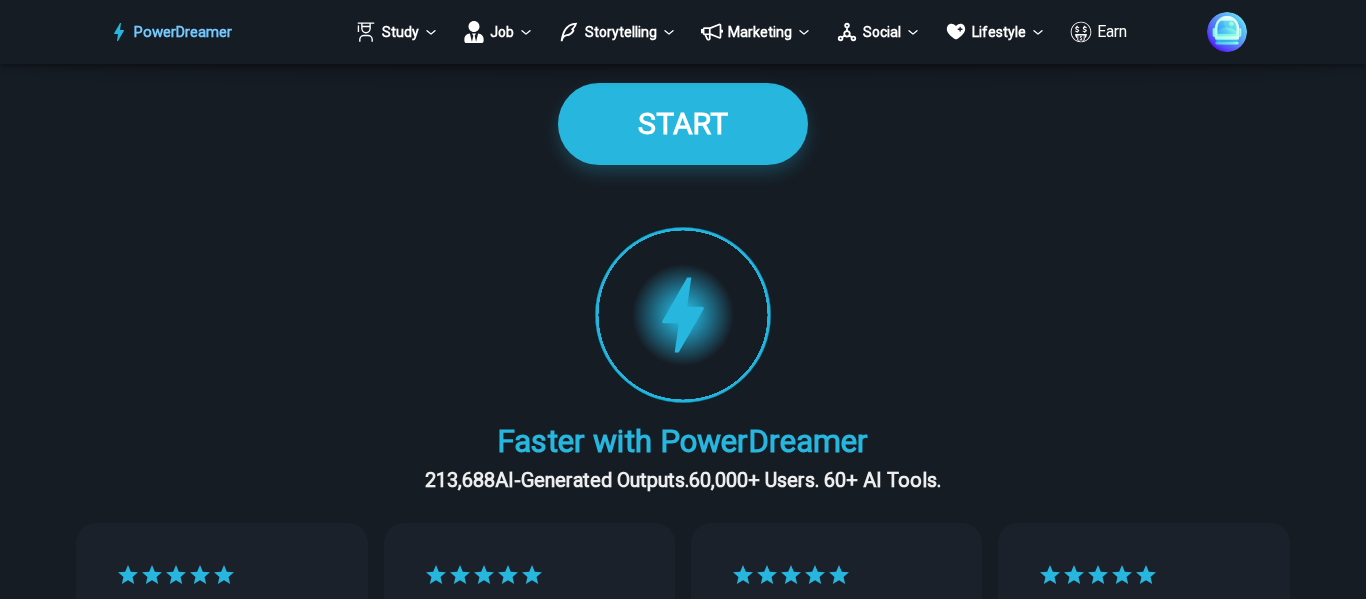 scroll, scrollTop: 0, scrollLeft: 0, axis: both 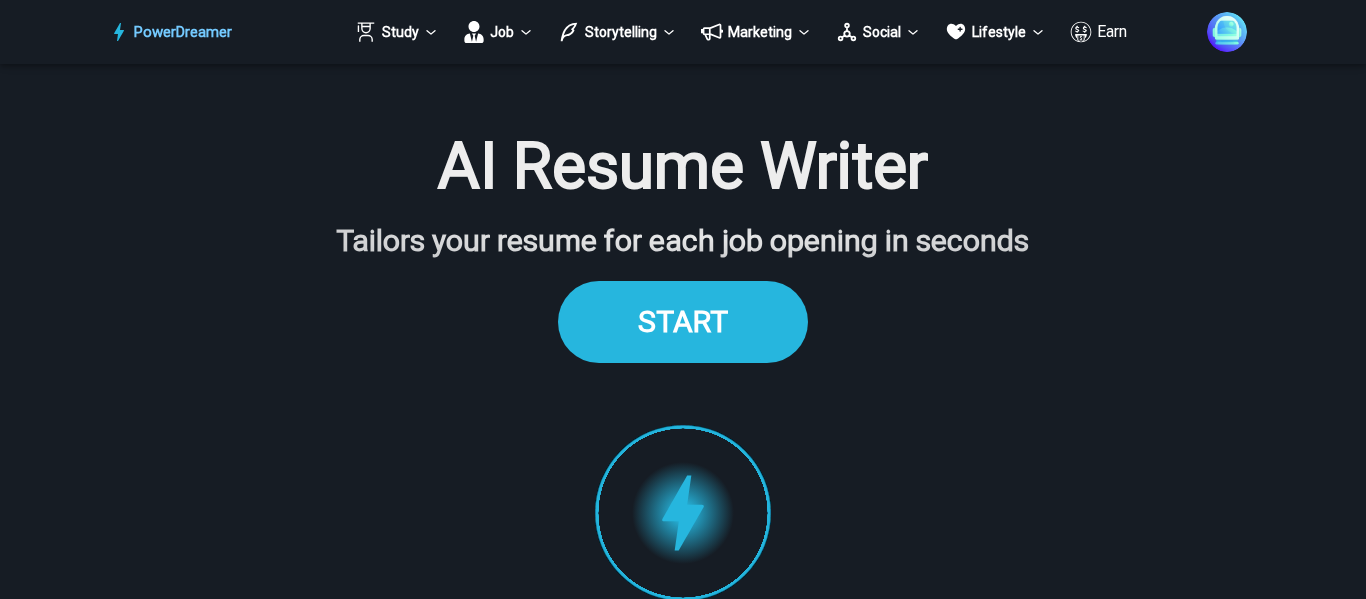 click on "START" at bounding box center [683, 321] 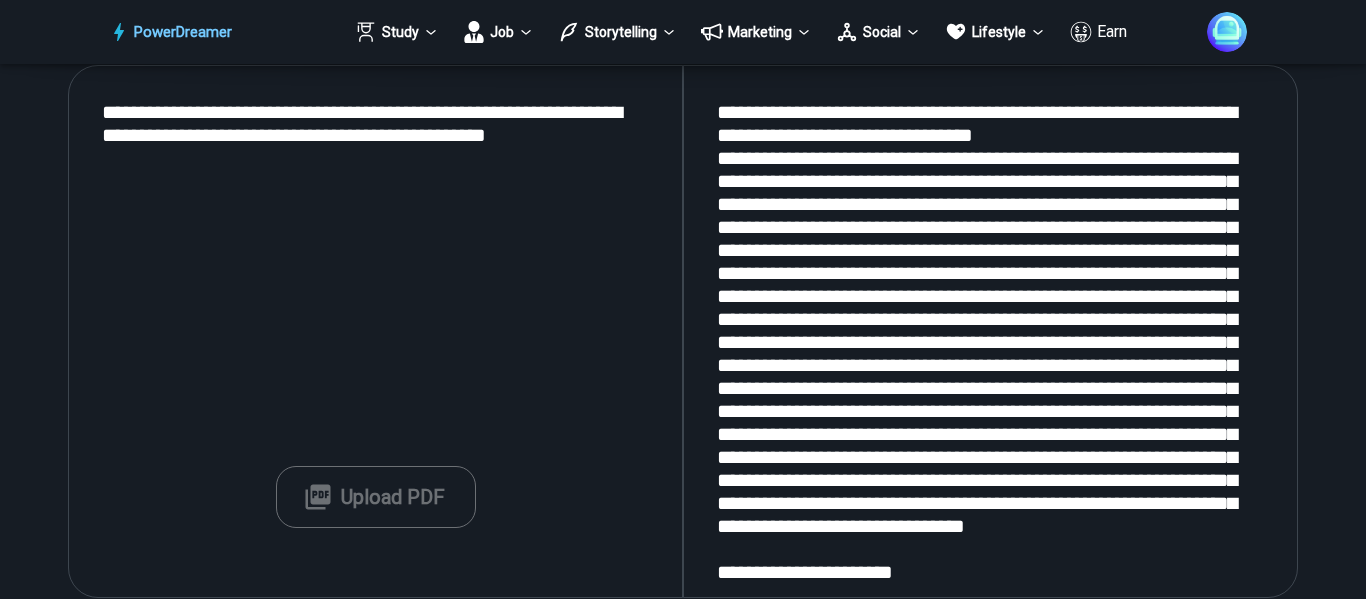 scroll, scrollTop: 2361, scrollLeft: 0, axis: vertical 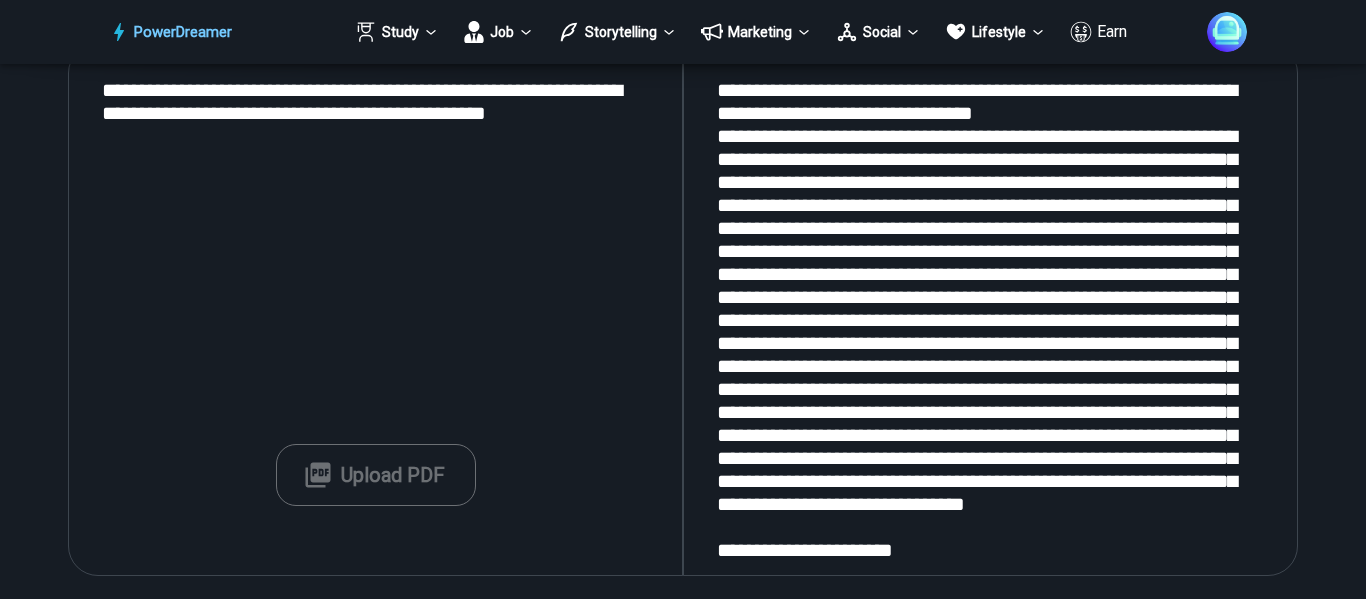 click on "Upload PDF" at bounding box center (376, 475) 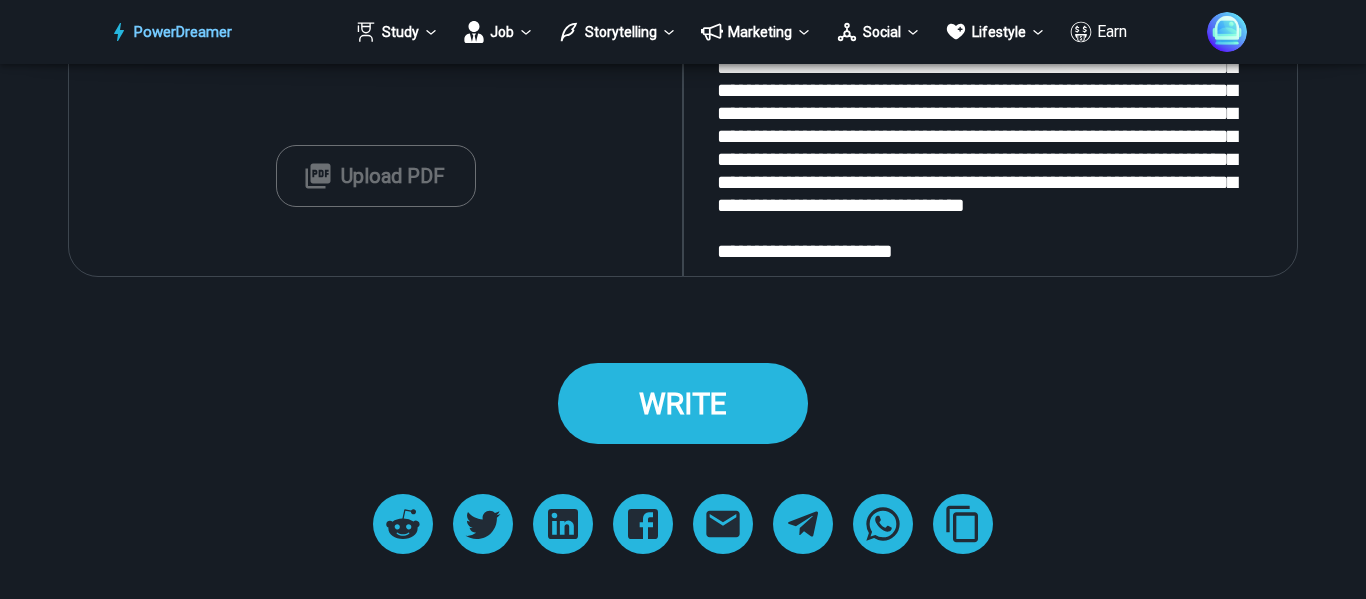 type on "**********" 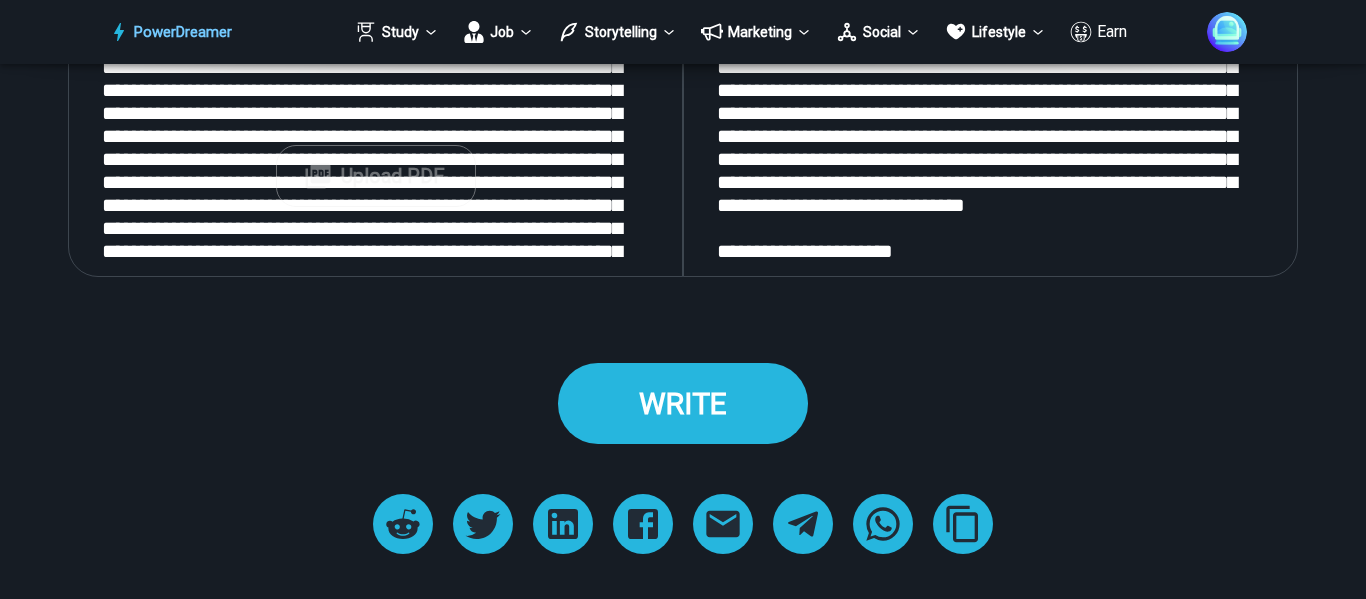 scroll, scrollTop: 2661, scrollLeft: 0, axis: vertical 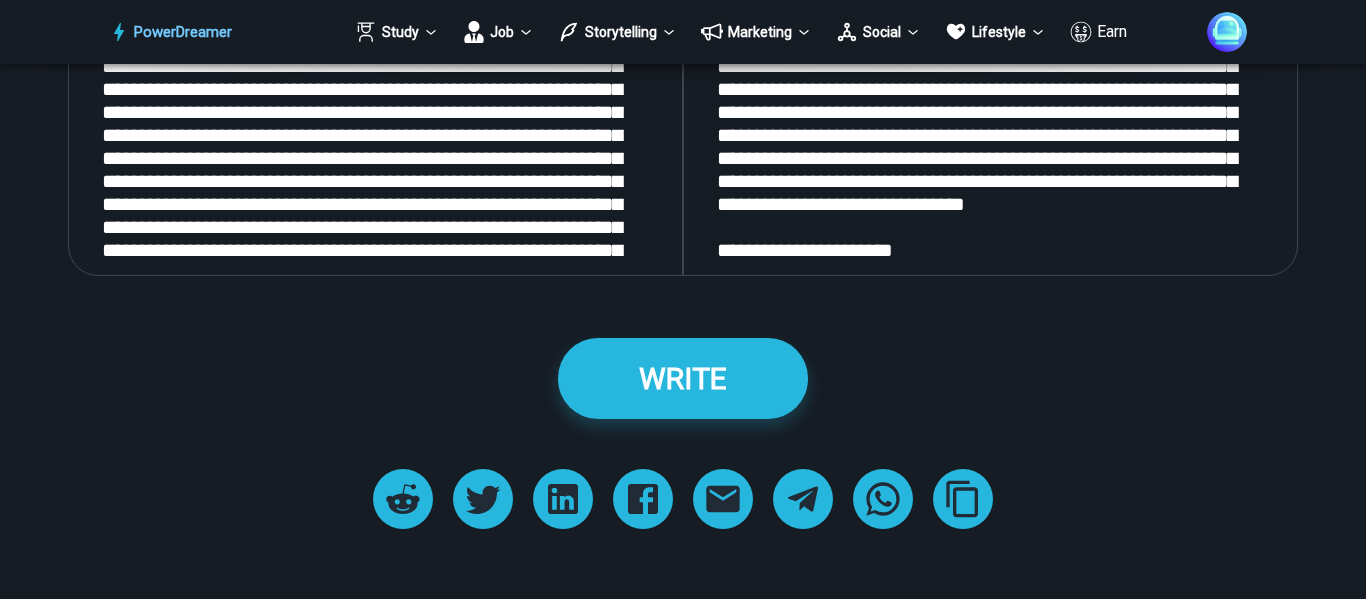 click on "WRITE" at bounding box center [683, 378] 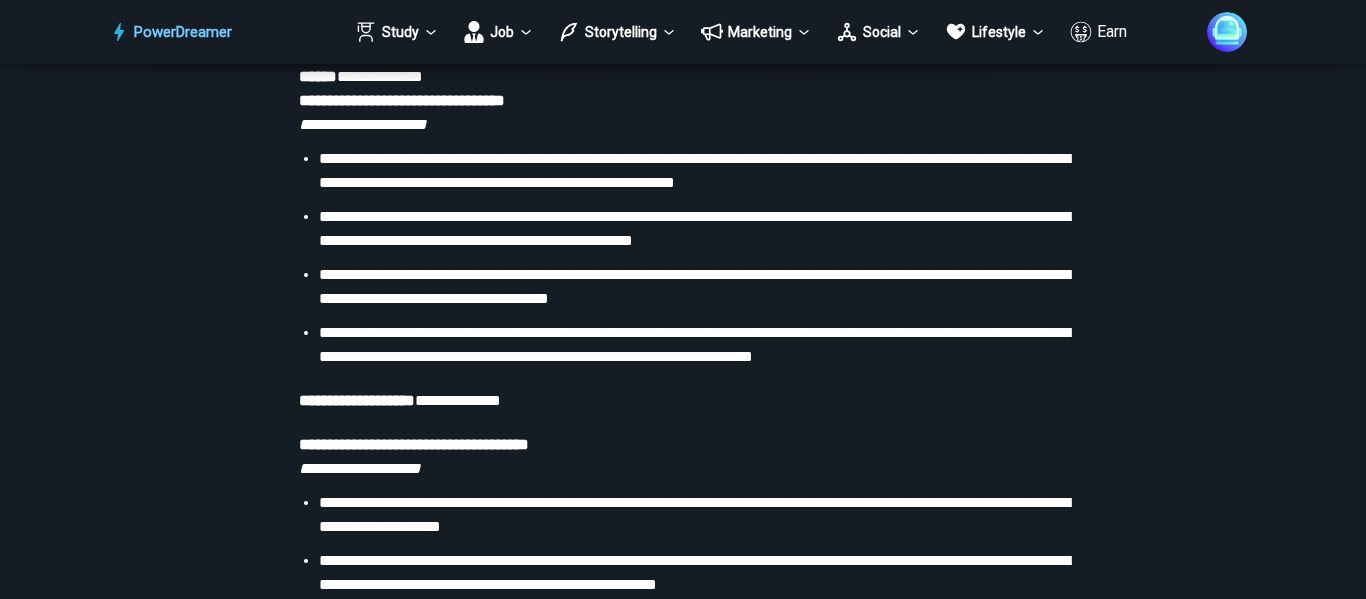 scroll, scrollTop: 3661, scrollLeft: 0, axis: vertical 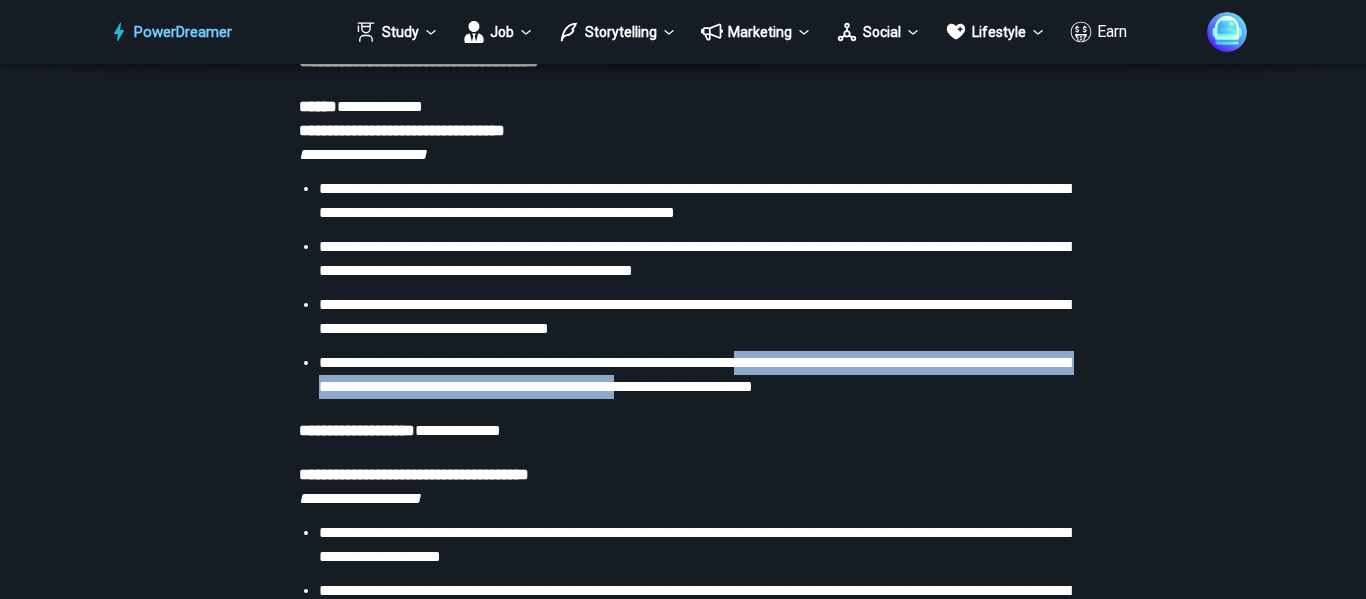 drag, startPoint x: 803, startPoint y: 422, endPoint x: 810, endPoint y: 365, distance: 57.428215 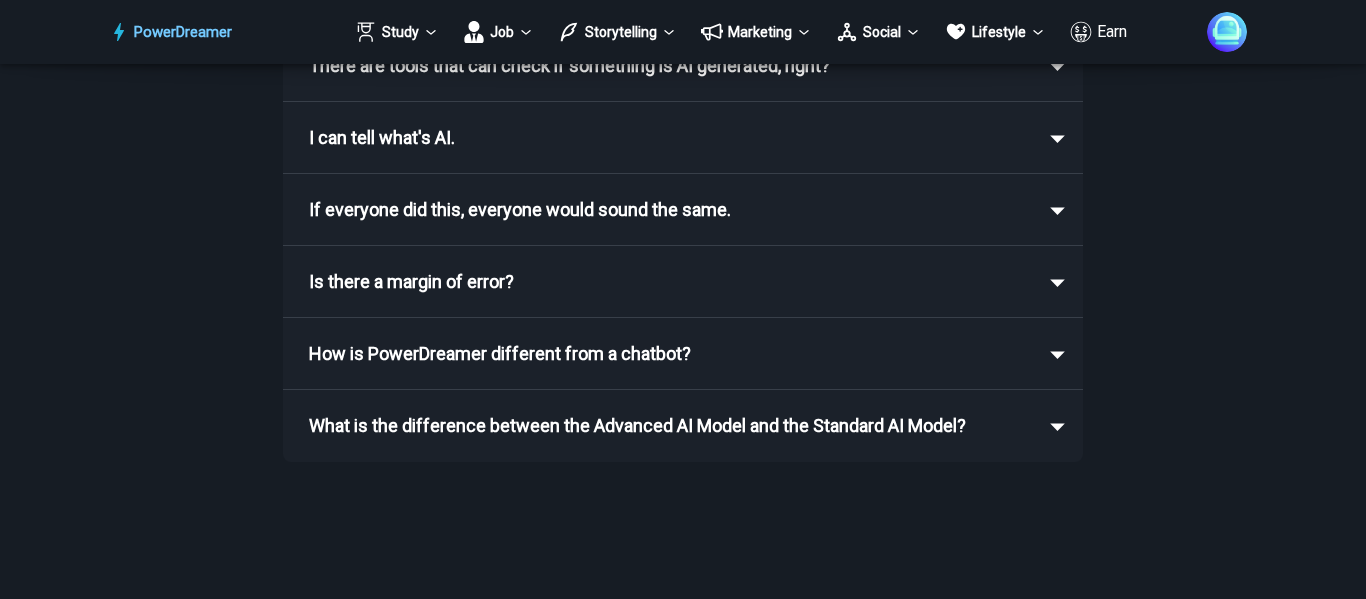 scroll, scrollTop: 6161, scrollLeft: 0, axis: vertical 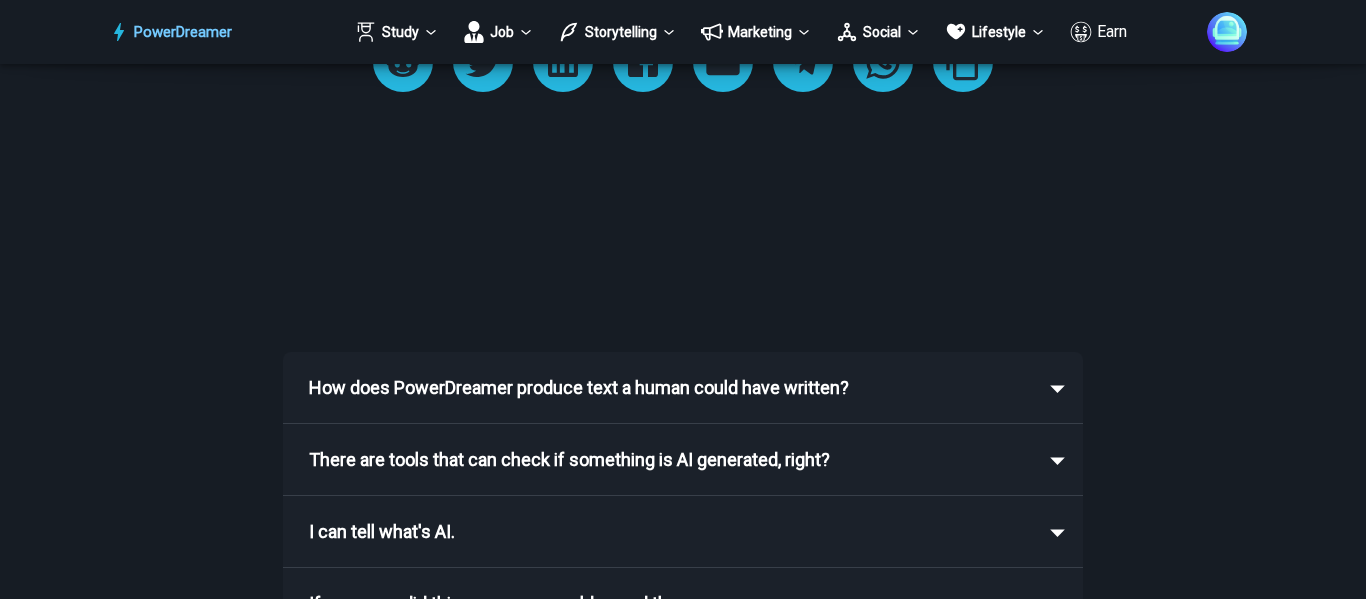 click on "DOWNLOAD DOCX" at bounding box center [548, -43] 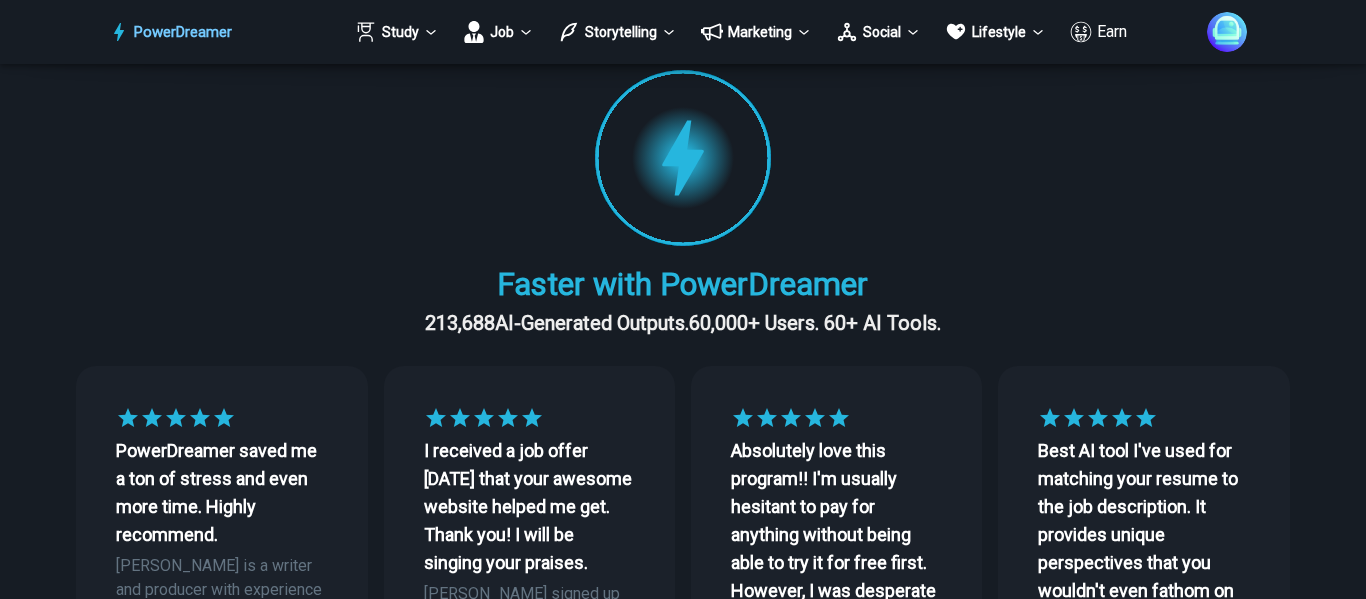 scroll, scrollTop: 0, scrollLeft: 0, axis: both 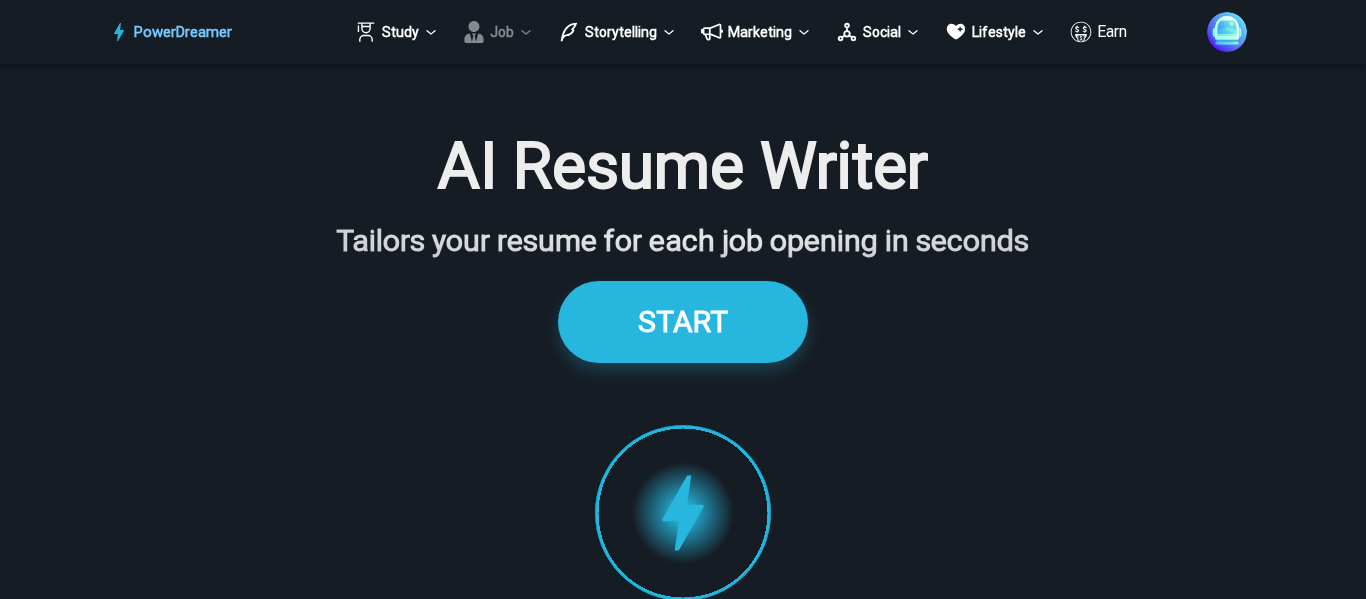 click on "Job" at bounding box center (498, 32) 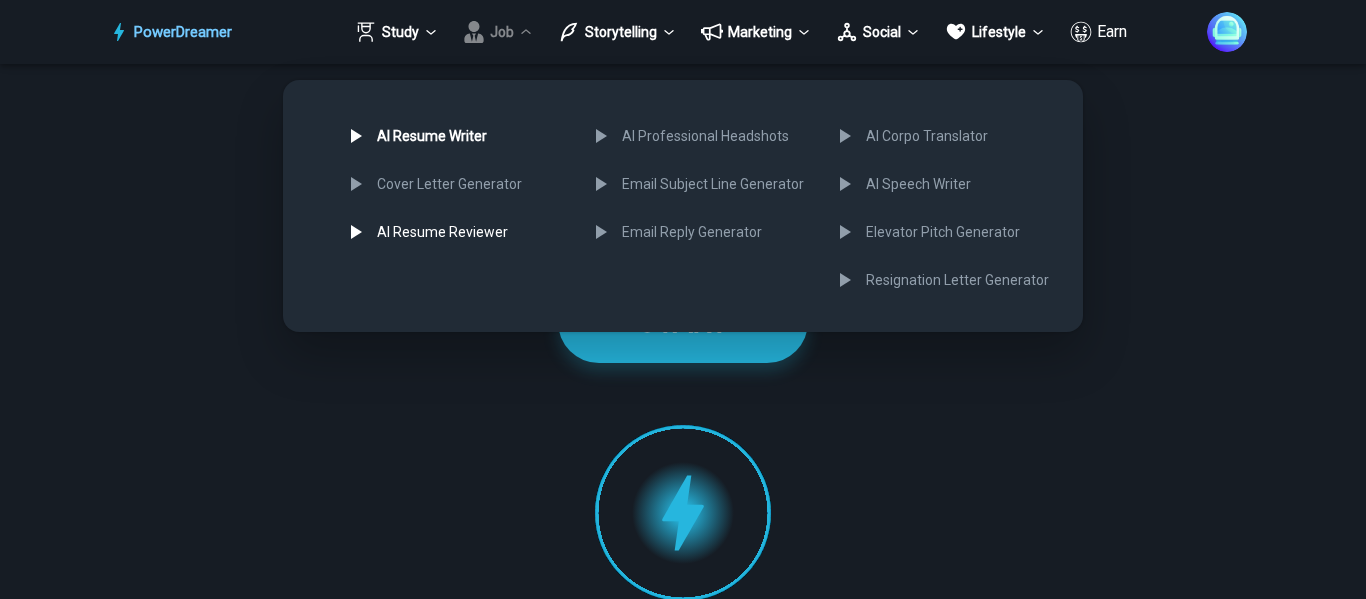 click on "AI Resume Reviewer" at bounding box center (453, 232) 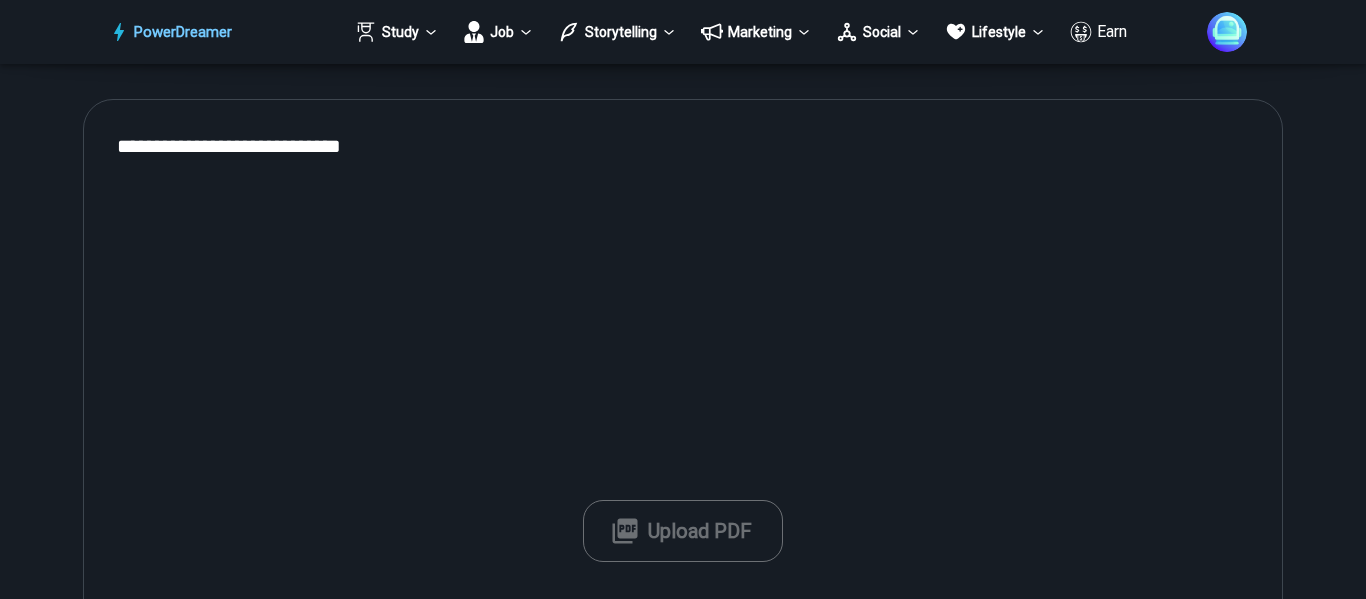 scroll, scrollTop: 1800, scrollLeft: 0, axis: vertical 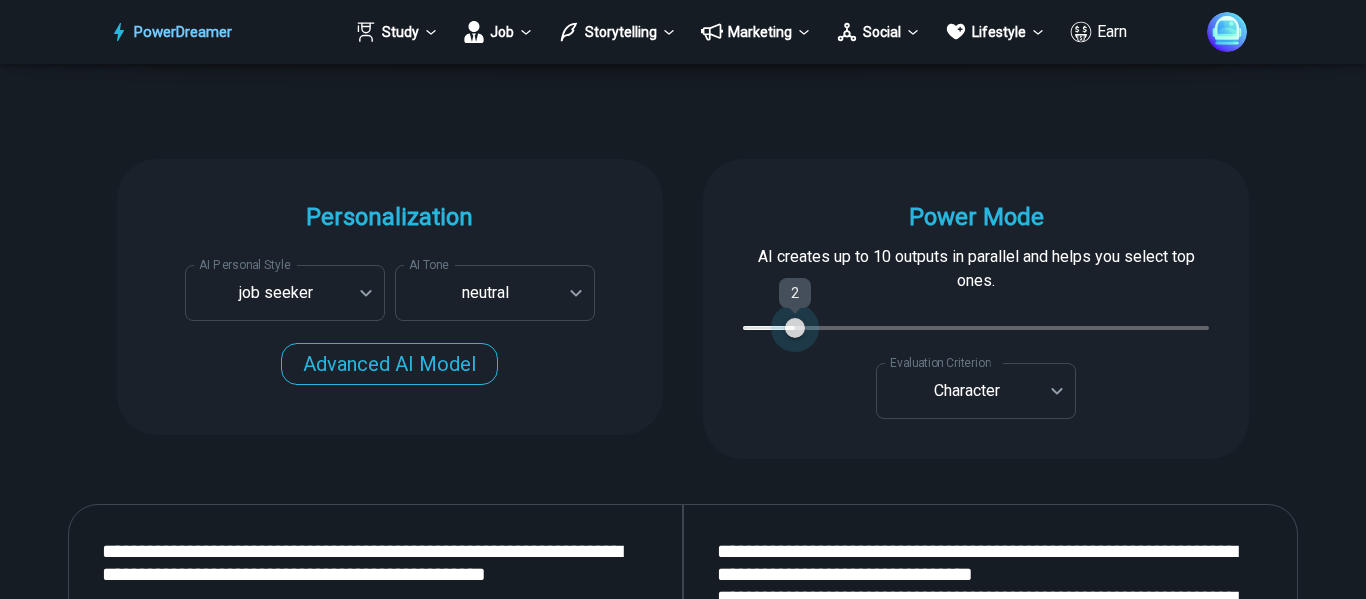 type on "*" 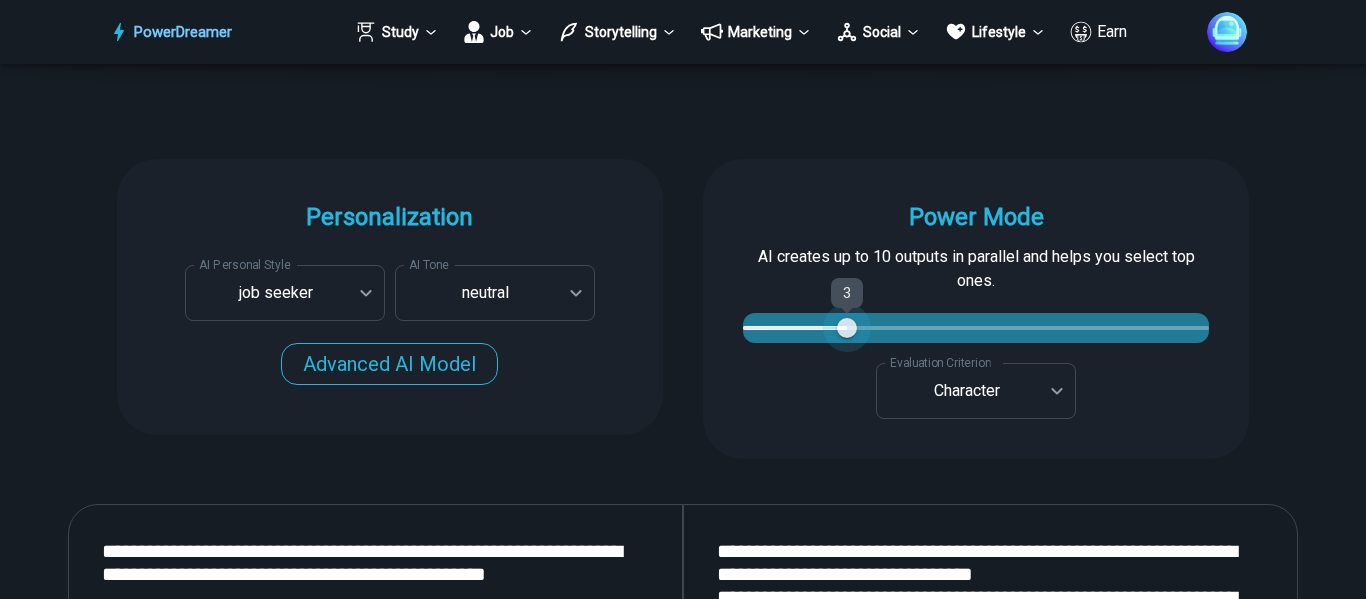 drag, startPoint x: 754, startPoint y: 341, endPoint x: 848, endPoint y: 340, distance: 94.00532 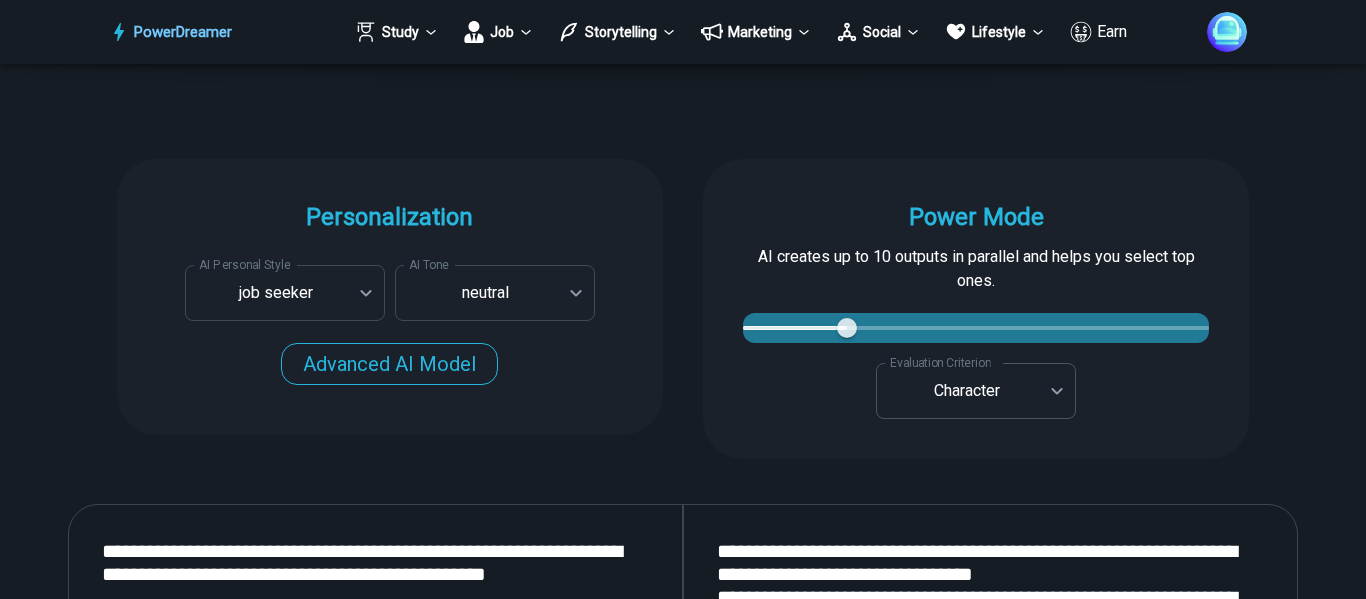 click on "PowerDreamer Study Job Storytelling Marketing Social Lifestyle Earn AI Resume Writer Tailors your resume for each job opening in seconds START Faster with PowerDreamer 213,689  AI-Generated Outputs.  60,000+ Users. 60+ AI Tools. PowerDreamer saved me a ton of stress and even more time. Highly recommend. [PERSON_NAME] is a writer and producer with experience at Morning Rush, [US_STATE] PBS, Metro Weekly and The [US_STATE] Times I received a job offer [DATE] that your awesome website helped me get. Thank you! I will be singing your praises. [PERSON_NAME] signed up to PowerDreamer [DATE] and received his job offer [DATE] Absolutely love this program!! I'm usually hesitant to pay for anything without being able to try it for free first. However, I was desperate to get resume writing help and this program far exceeded my expectations! I have been telling anyone I know looking for a job to try it. [PERSON_NAME] [PERSON_NAME], Product Manager in E-Commerce [PERSON_NAME] [PERSON_NAME] [PERSON_NAME] Personalization AI Tone" at bounding box center (683, 2824) 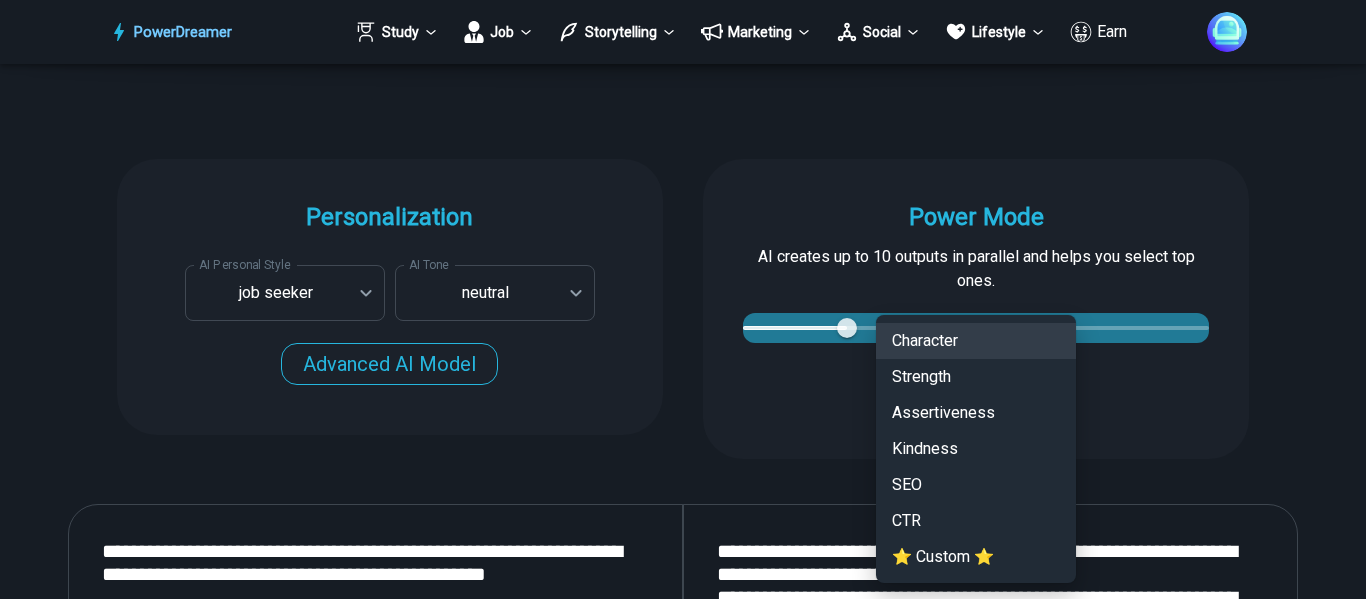 click at bounding box center (683, 299) 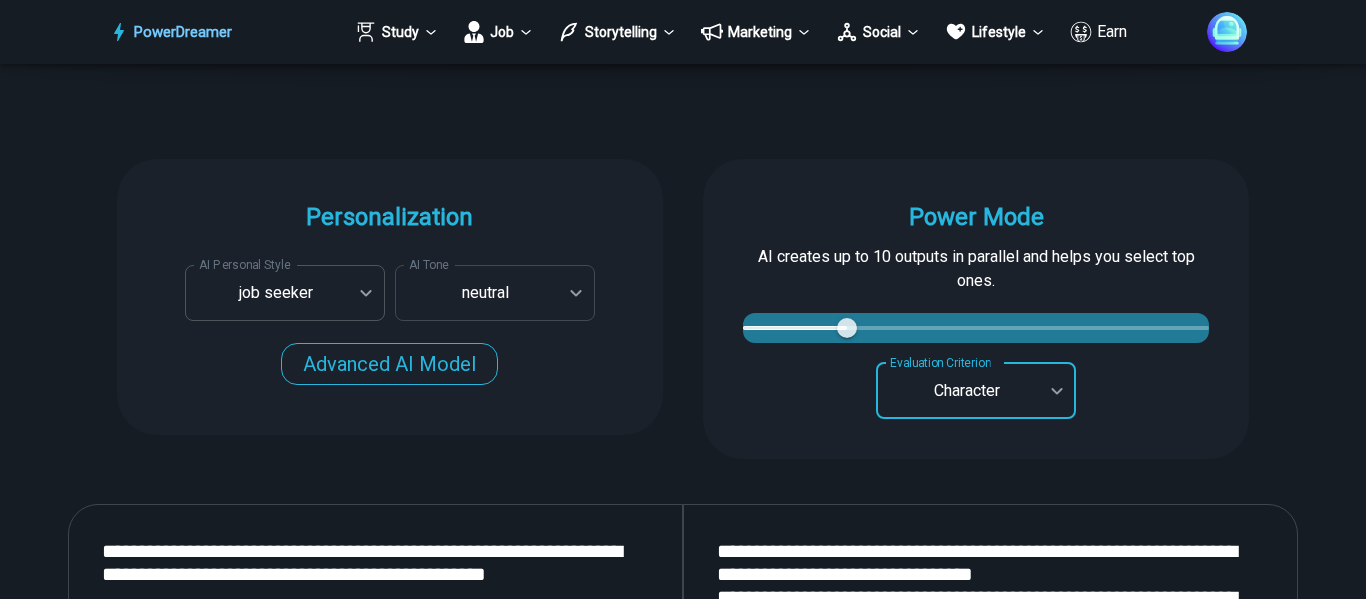 click on "PowerDreamer Study Job Storytelling Marketing Social Lifestyle Earn AI Resume Writer Tailors your resume for each job opening in seconds START Faster with PowerDreamer 213,689  AI-Generated Outputs.  60,000+ Users. 60+ AI Tools. PowerDreamer saved me a ton of stress and even more time. Highly recommend. [PERSON_NAME] is a writer and producer with experience at Morning Rush, [US_STATE] PBS, Metro Weekly and The [US_STATE] Times I received a job offer [DATE] that your awesome website helped me get. Thank you! I will be singing your praises. [PERSON_NAME] signed up to PowerDreamer [DATE] and received his job offer [DATE] Absolutely love this program!! I'm usually hesitant to pay for anything without being able to try it for free first. However, I was desperate to get resume writing help and this program far exceeded my expectations! I have been telling anyone I know looking for a job to try it. [PERSON_NAME] [PERSON_NAME], Product Manager in E-Commerce [PERSON_NAME] [PERSON_NAME] [PERSON_NAME] Personalization AI Tone" at bounding box center (683, 2824) 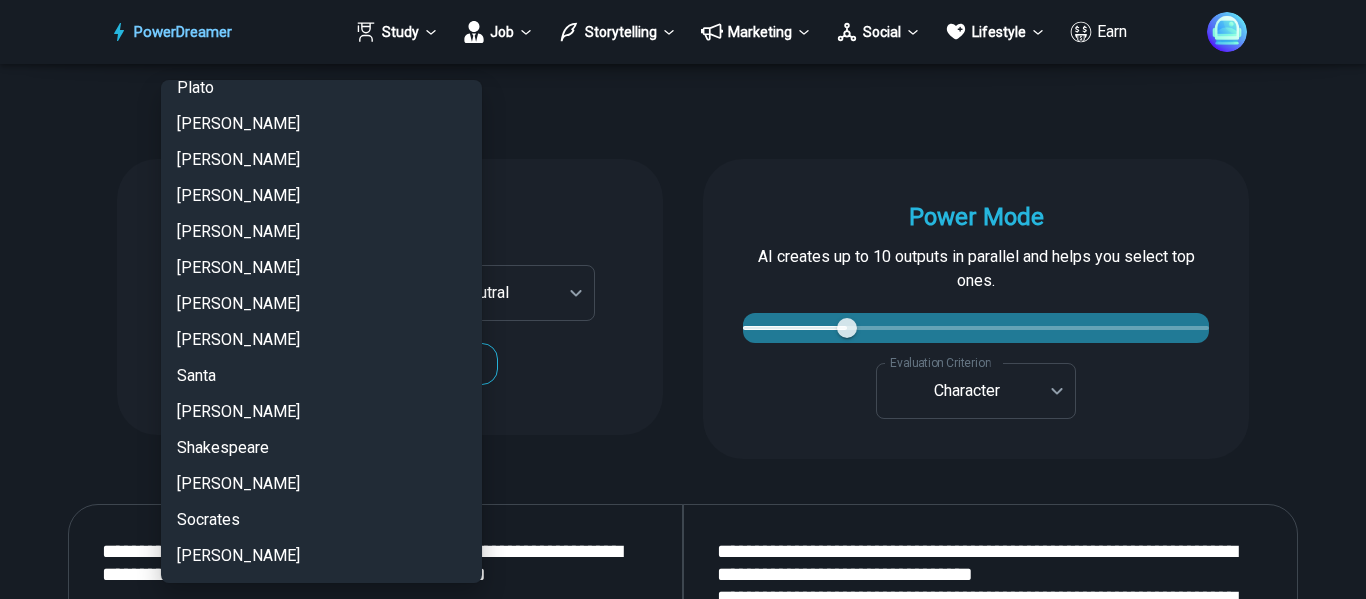 scroll, scrollTop: 2905, scrollLeft: 0, axis: vertical 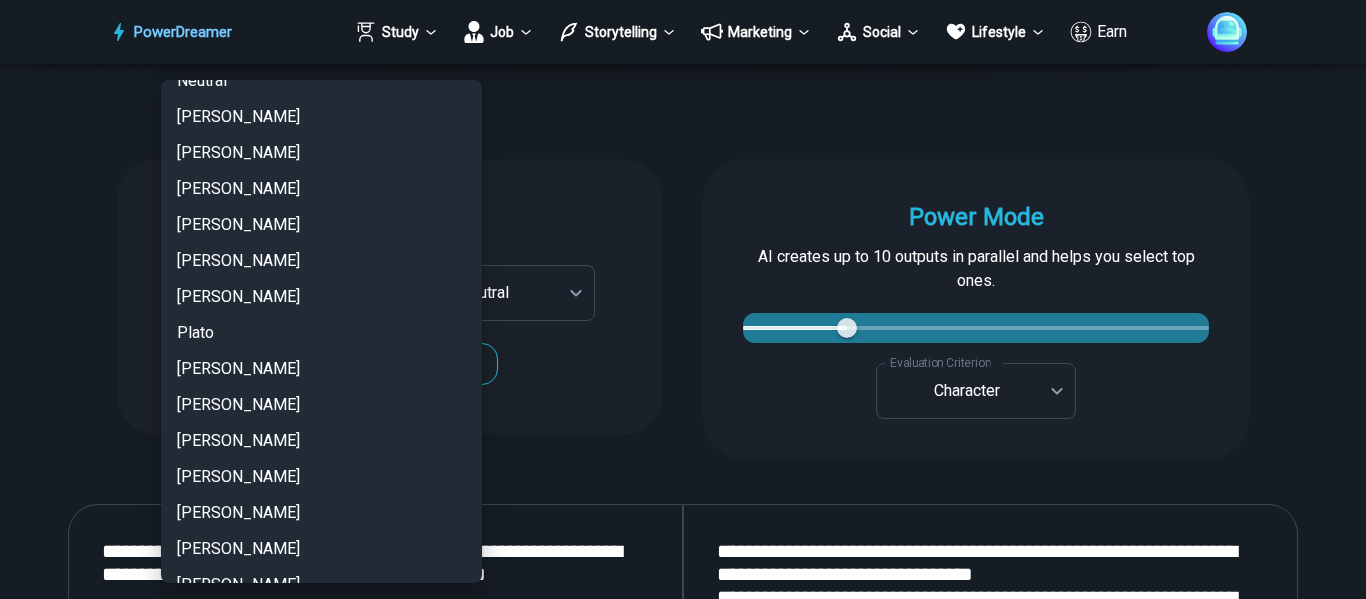 click at bounding box center [683, 299] 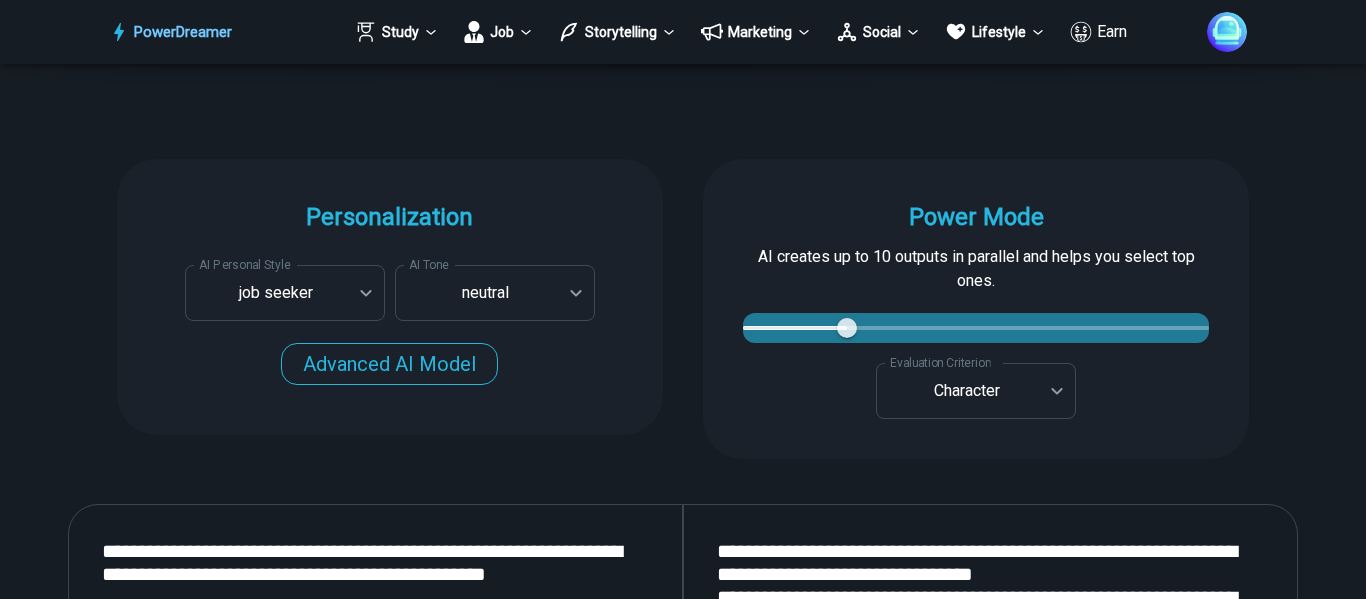 click on "**********" at bounding box center (390, 283) 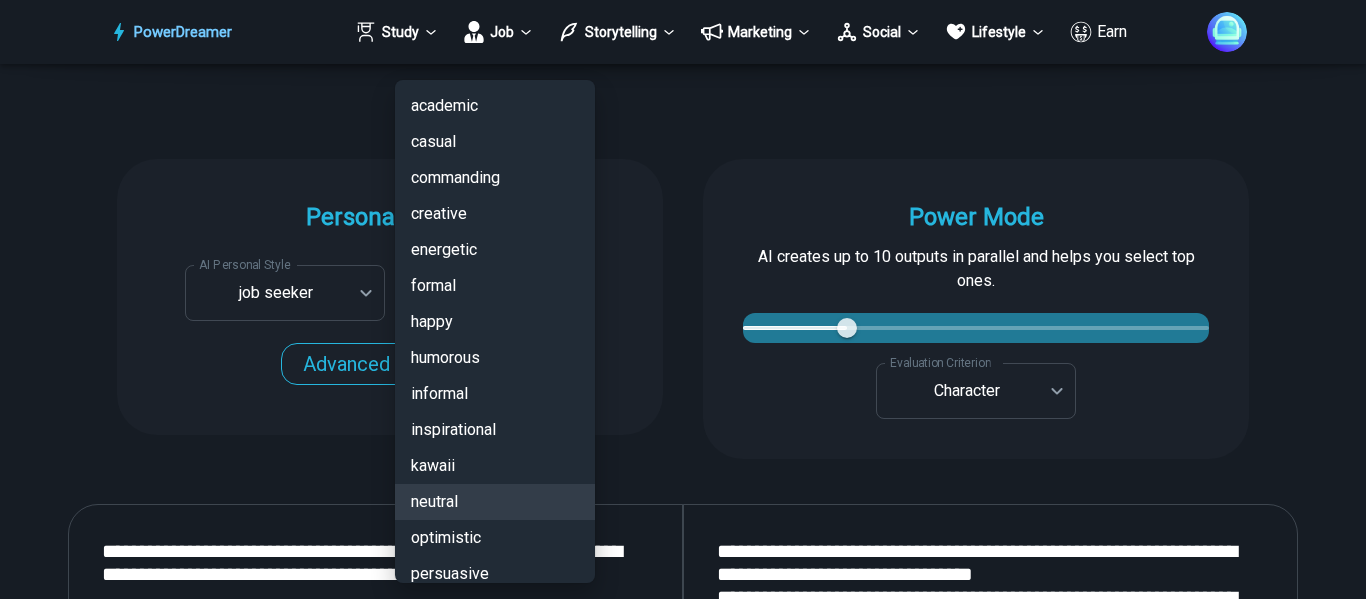 click on "PowerDreamer Study Job Storytelling Marketing Social Lifestyle Earn AI Resume Writer Tailors your resume for each job opening in seconds START Faster with PowerDreamer 213,689  AI-Generated Outputs.  60,000+ Users. 60+ AI Tools. PowerDreamer saved me a ton of stress and even more time. Highly recommend. [PERSON_NAME] is a writer and producer with experience at Morning Rush, [US_STATE] PBS, Metro Weekly and The [US_STATE] Times I received a job offer [DATE] that your awesome website helped me get. Thank you! I will be singing your praises. [PERSON_NAME] signed up to PowerDreamer [DATE] and received his job offer [DATE] Absolutely love this program!! I'm usually hesitant to pay for anything without being able to try it for free first. However, I was desperate to get resume writing help and this program far exceeded my expectations! I have been telling anyone I know looking for a job to try it. [PERSON_NAME] [PERSON_NAME], Product Manager in E-Commerce [PERSON_NAME] [PERSON_NAME] [PERSON_NAME] Personalization AI Tone" at bounding box center [683, 2824] 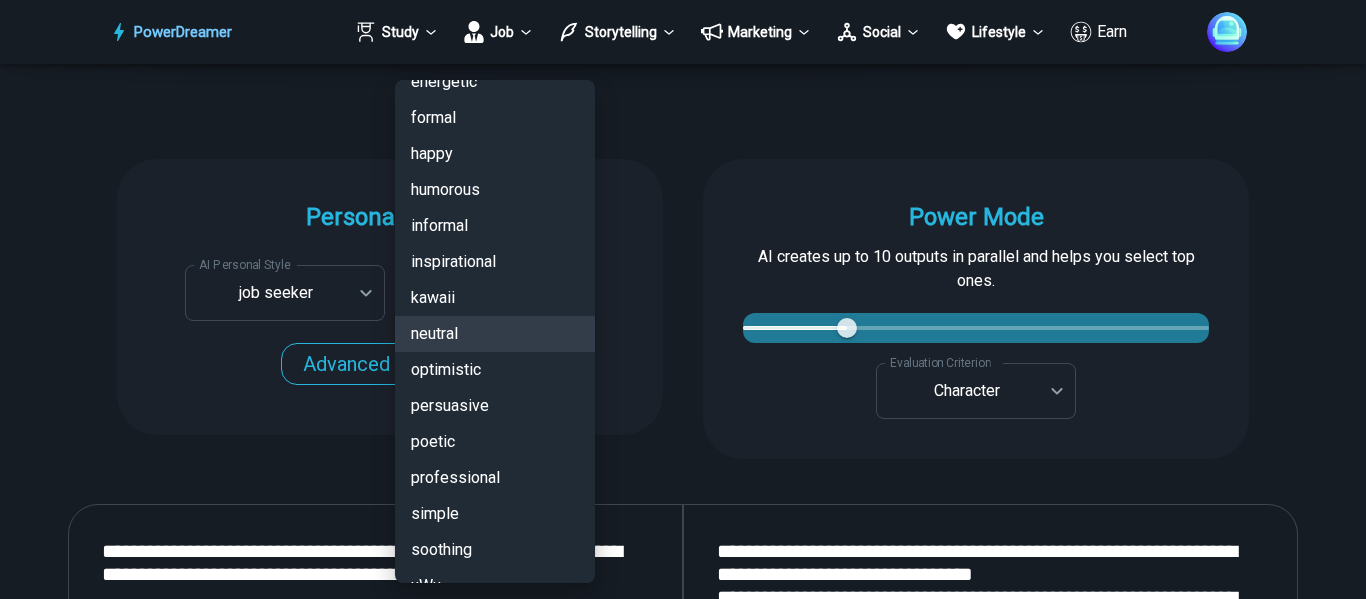scroll, scrollTop: 200, scrollLeft: 0, axis: vertical 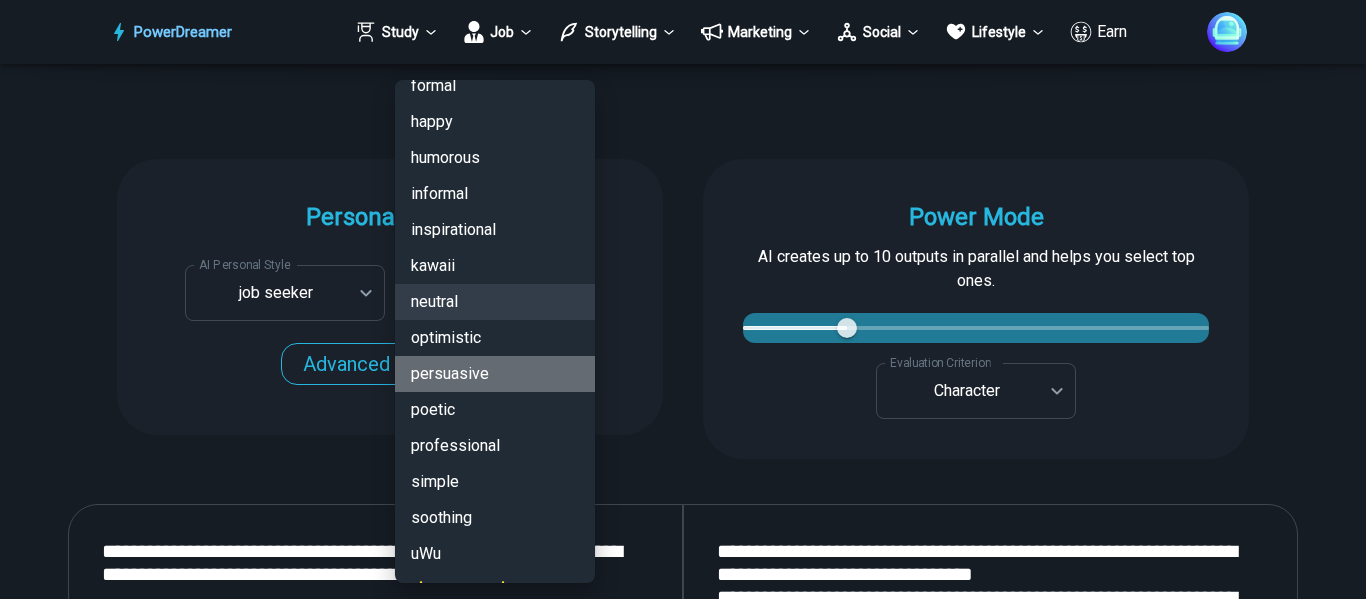 click on "persuasive" at bounding box center [495, 374] 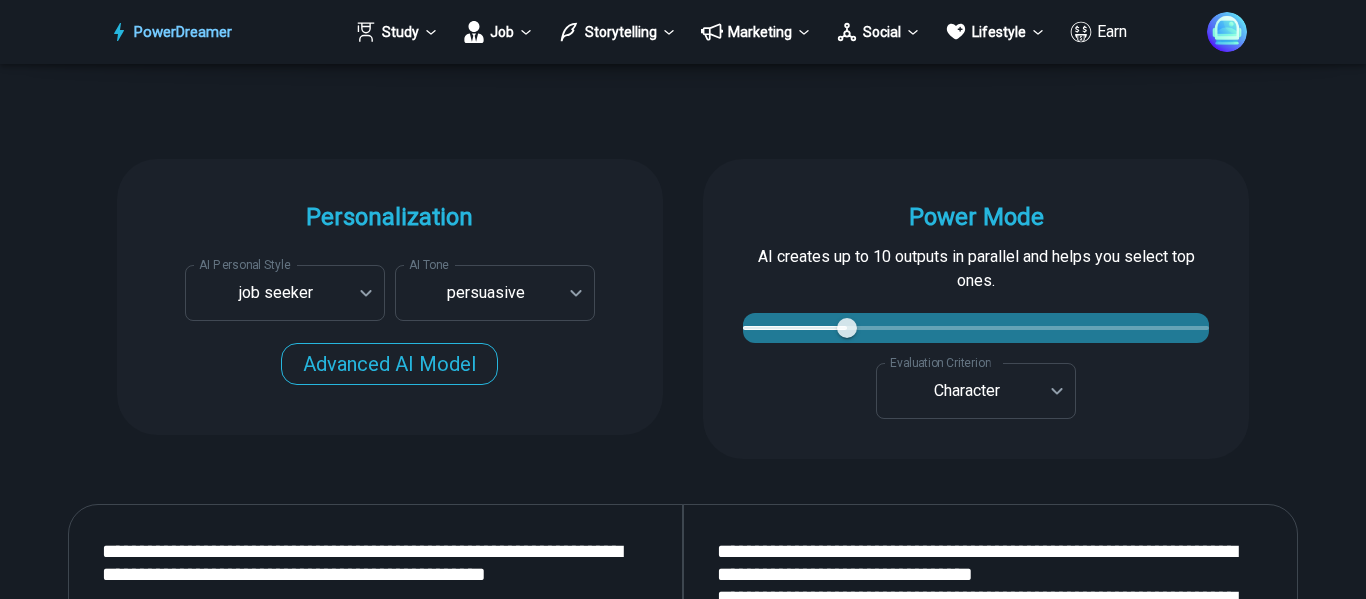 click on "**********" at bounding box center (683, 1164) 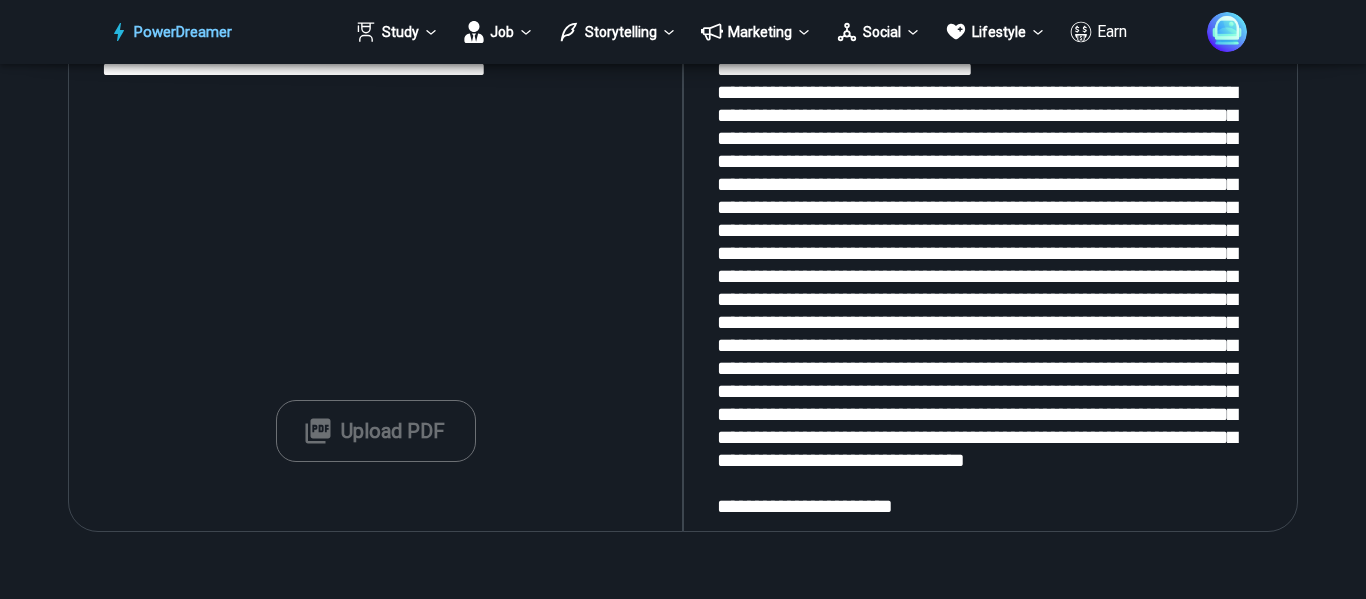 scroll, scrollTop: 2700, scrollLeft: 0, axis: vertical 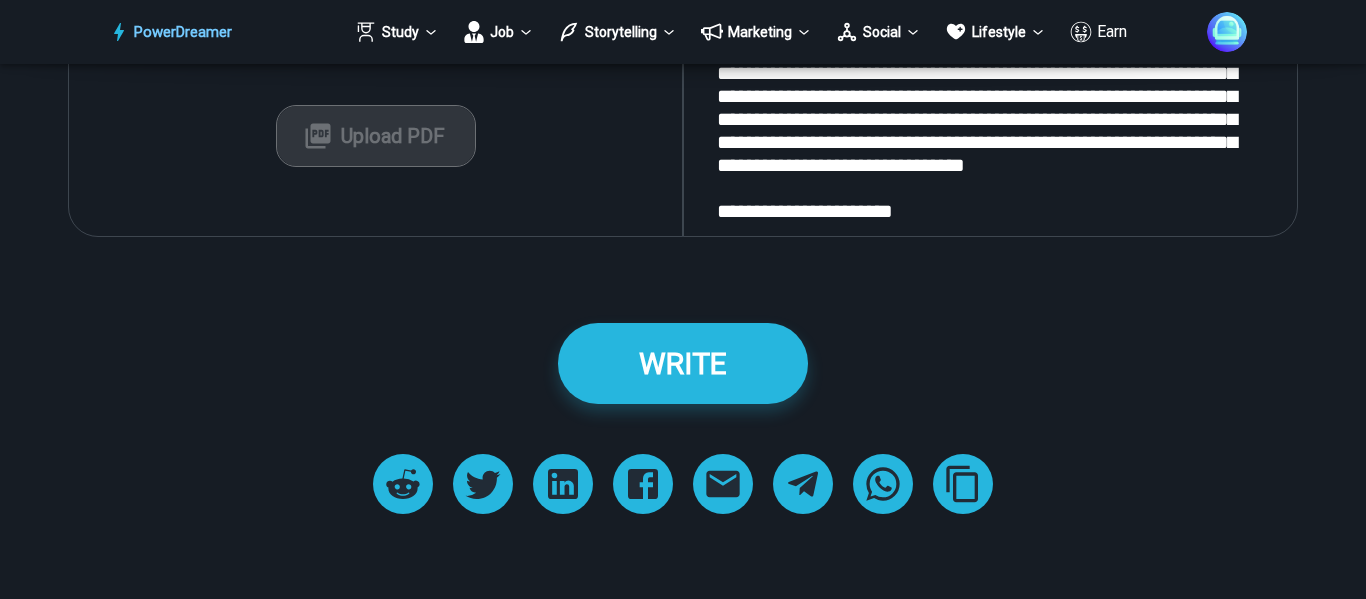 click on "Upload PDF" at bounding box center [376, 136] 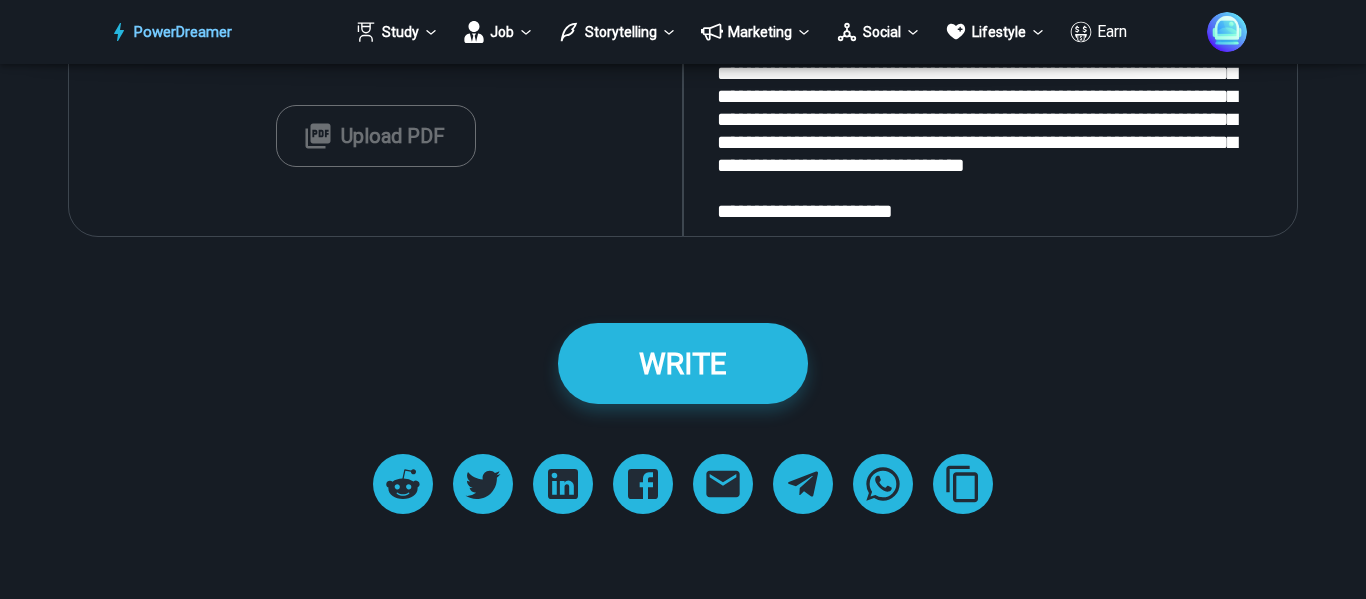 type on "**********" 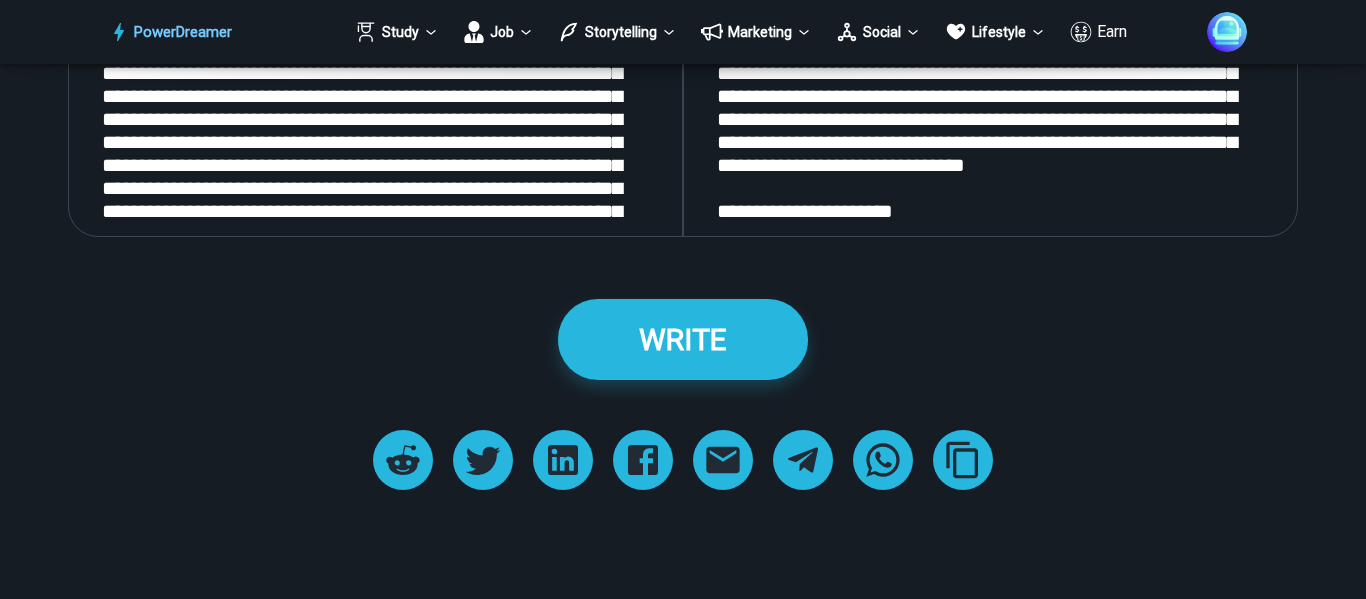 click on "WRITE 0 Characters 0 Characters 0 Characters" at bounding box center (682, 339) 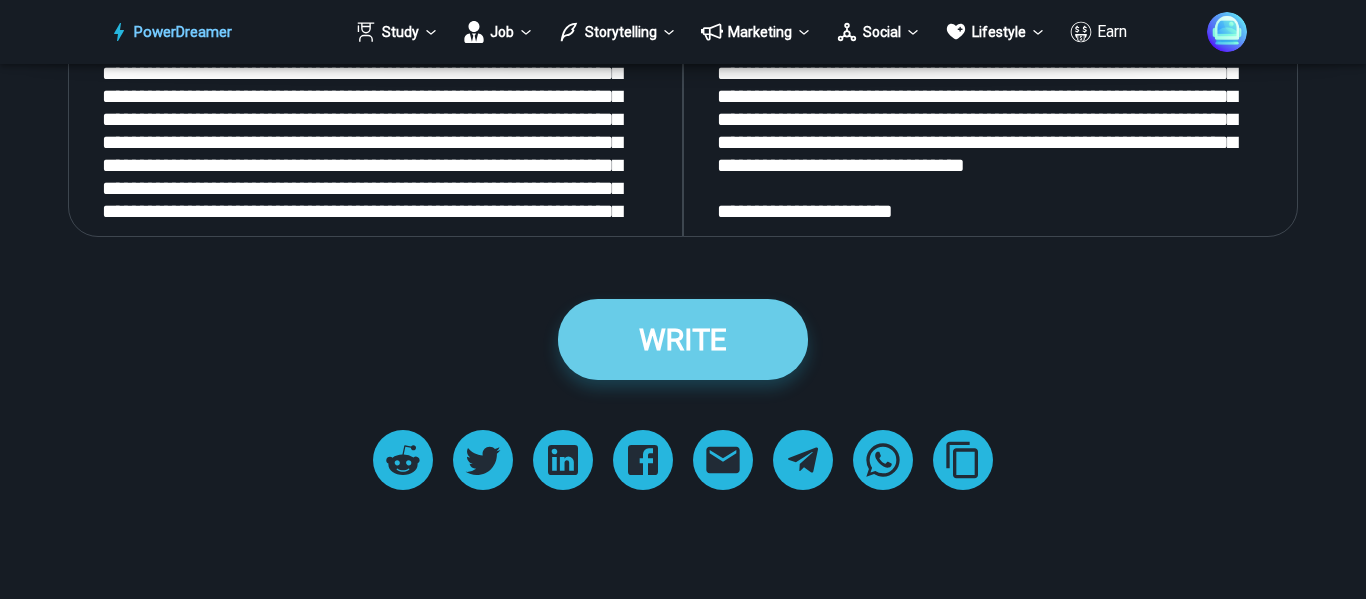 click on "WRITE" at bounding box center [683, 339] 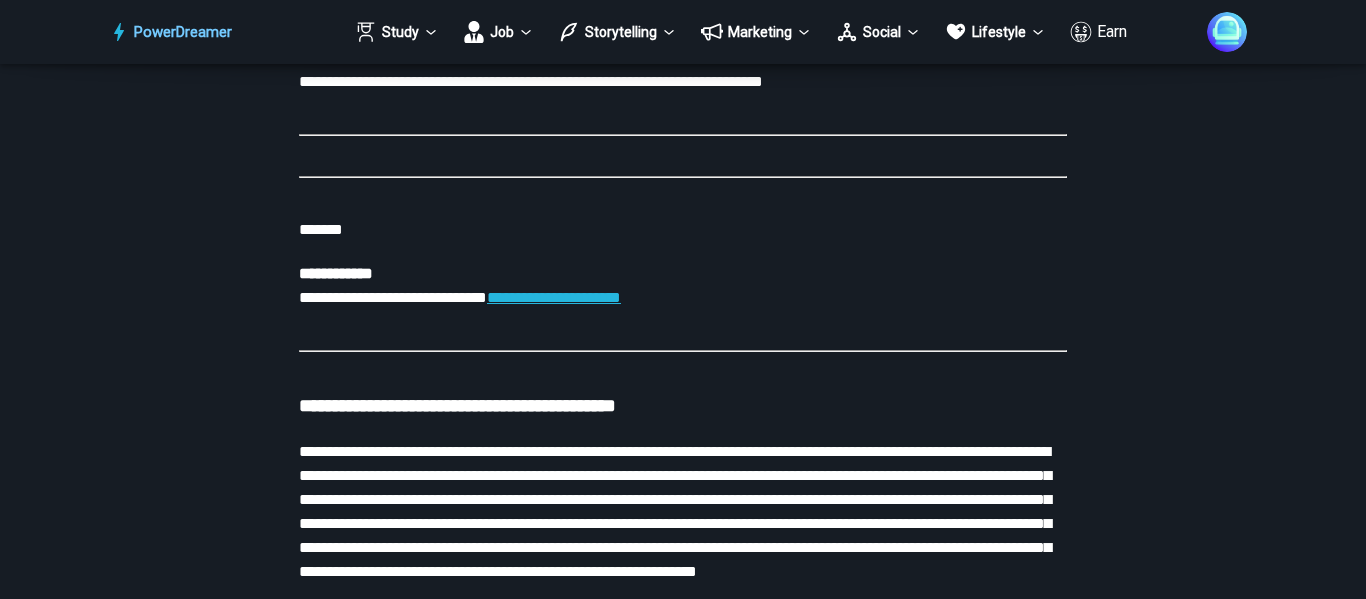 scroll, scrollTop: 7700, scrollLeft: 0, axis: vertical 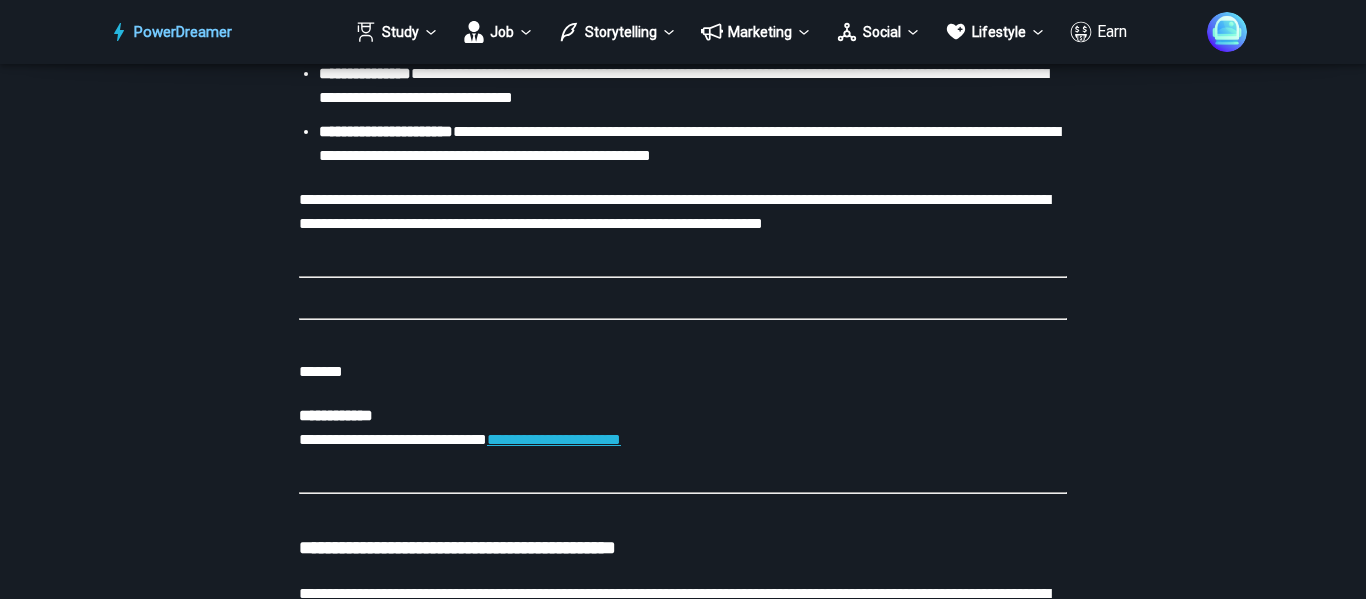 drag, startPoint x: 393, startPoint y: 116, endPoint x: 639, endPoint y: 396, distance: 372.71436 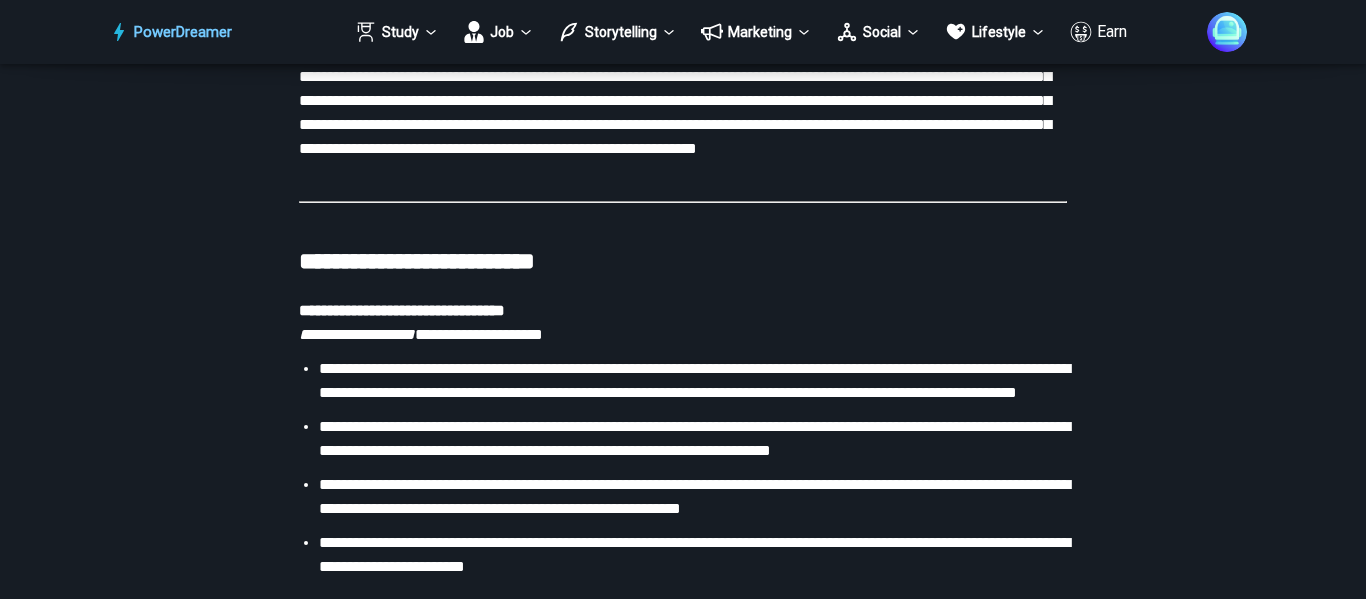 scroll, scrollTop: 8300, scrollLeft: 0, axis: vertical 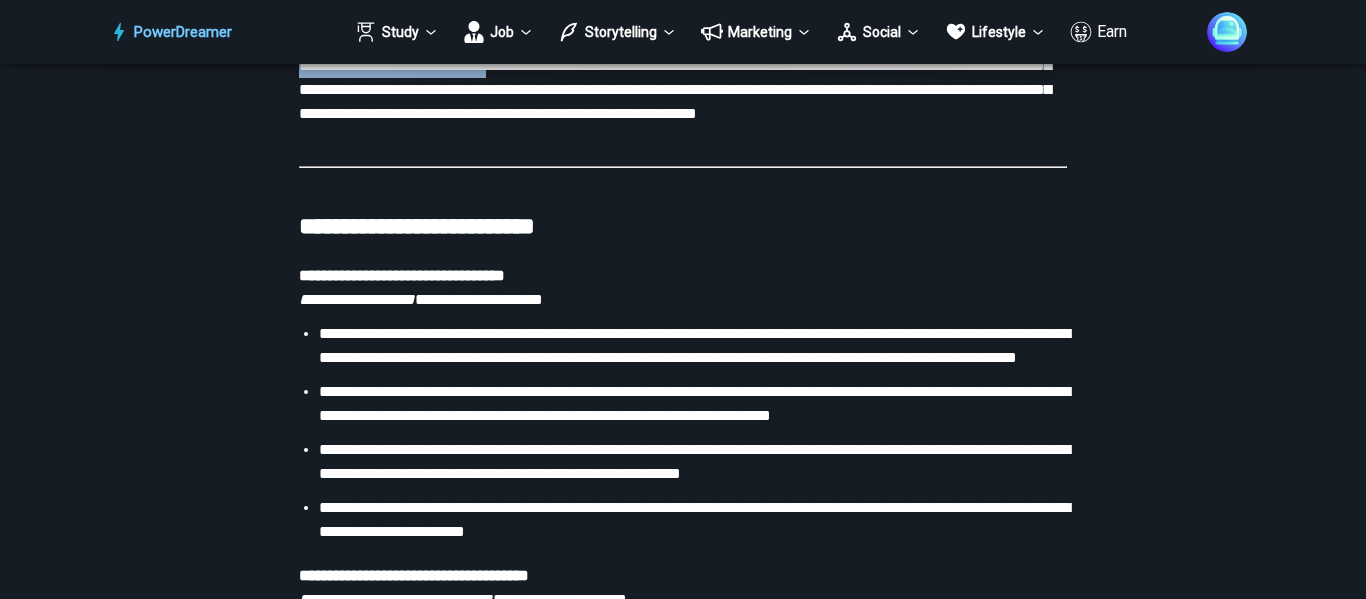 drag, startPoint x: 361, startPoint y: 229, endPoint x: 861, endPoint y: 342, distance: 512.61 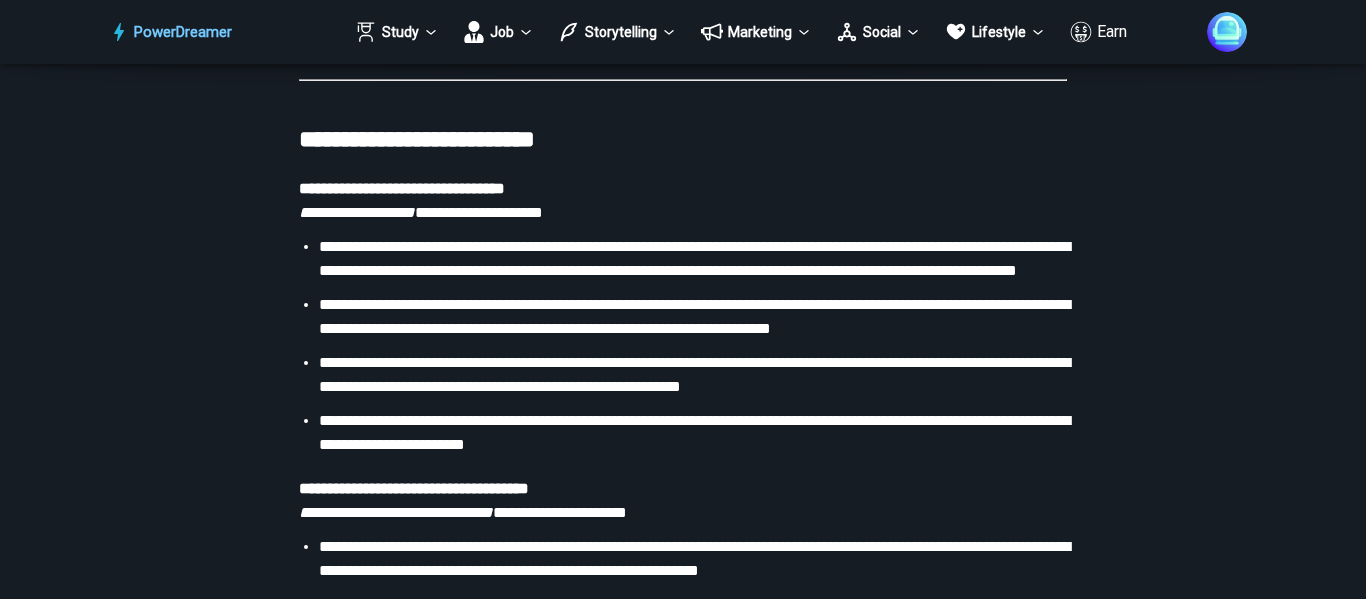 scroll, scrollTop: 8500, scrollLeft: 0, axis: vertical 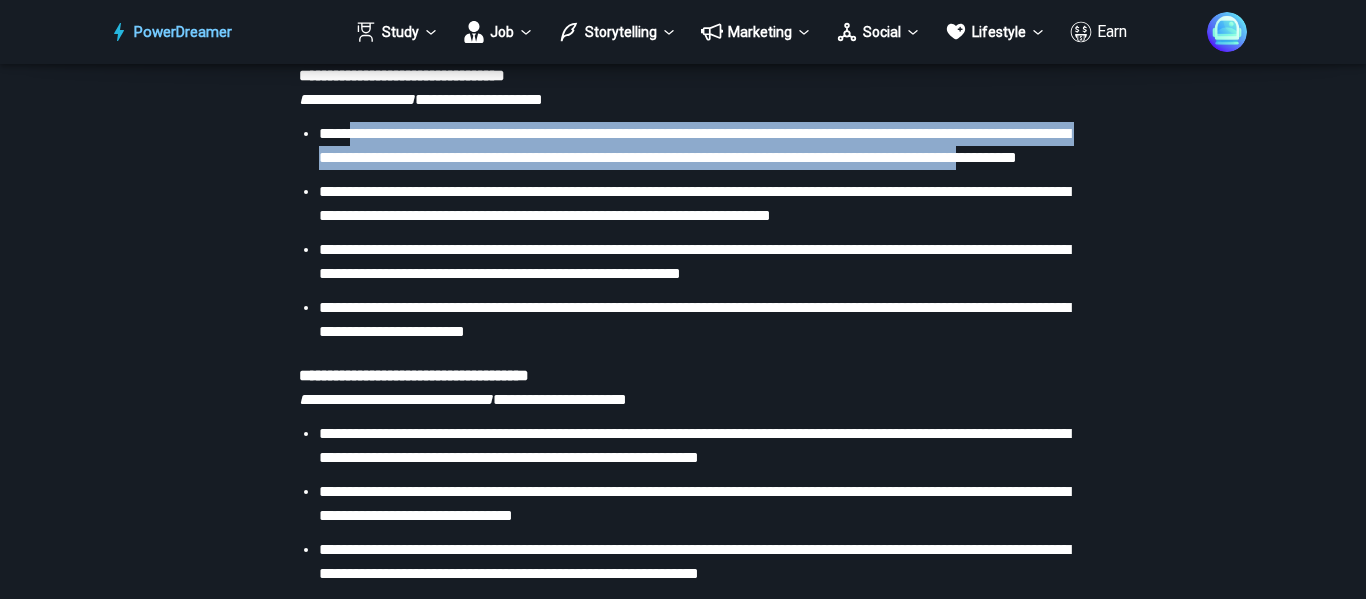 drag, startPoint x: 361, startPoint y: 405, endPoint x: 613, endPoint y: 444, distance: 255 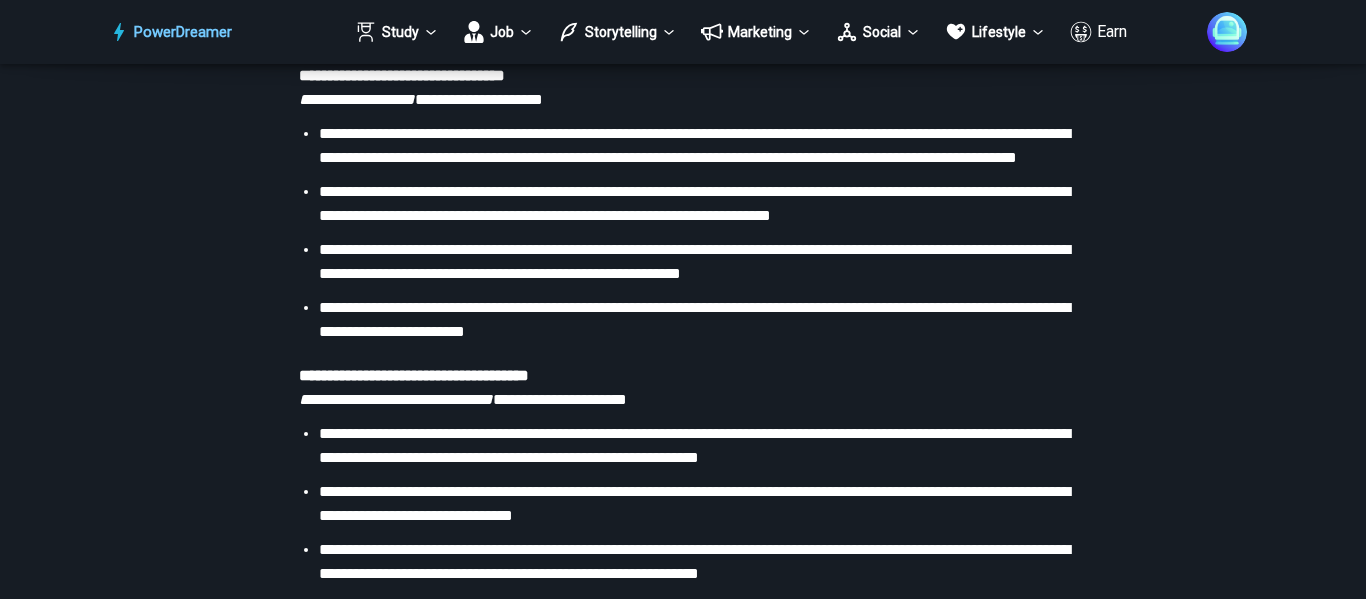 click on "**********" at bounding box center (694, 145) 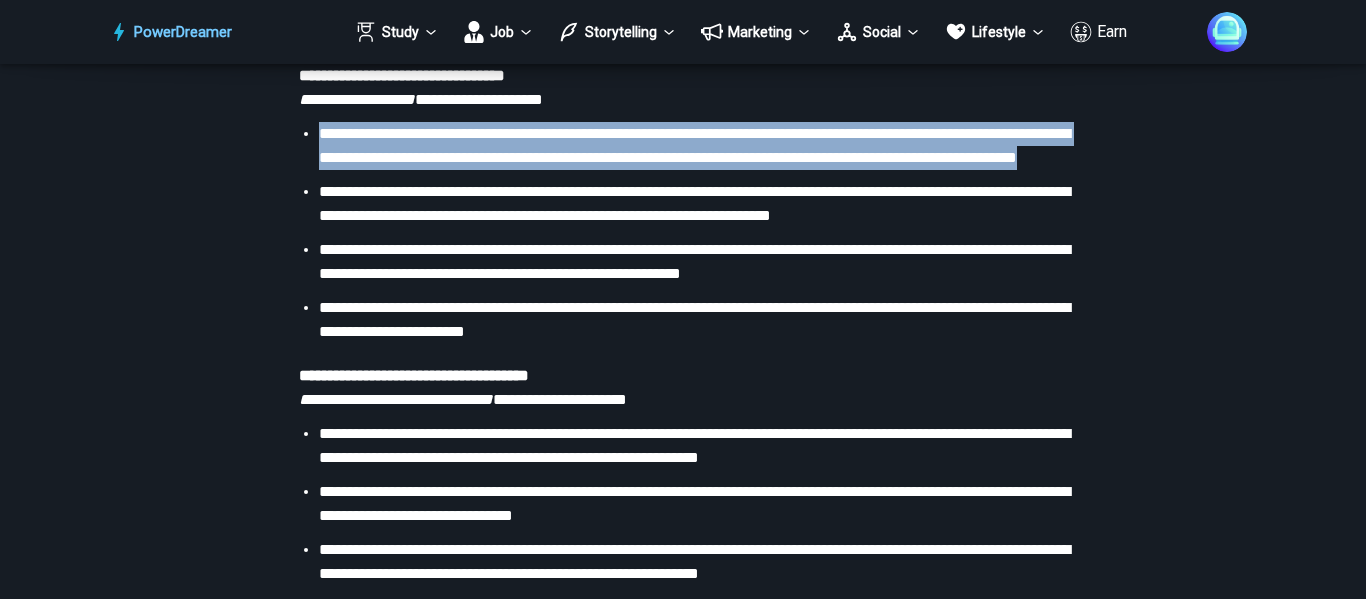 drag, startPoint x: 676, startPoint y: 454, endPoint x: 701, endPoint y: 358, distance: 99.20181 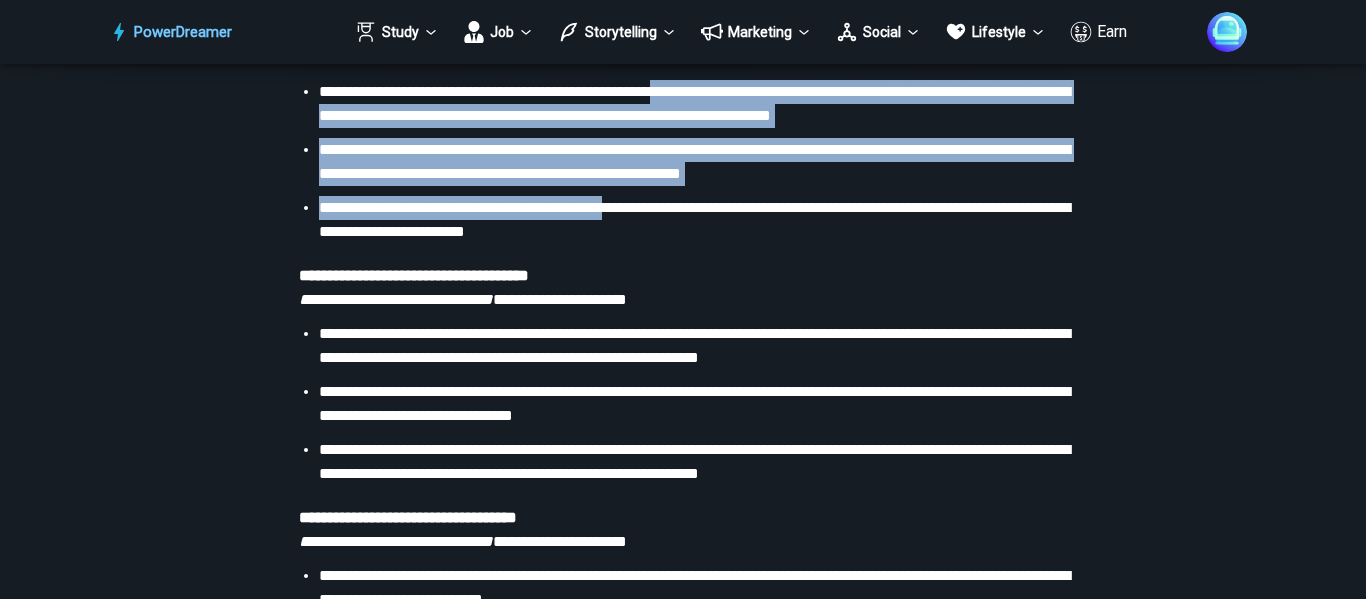 drag, startPoint x: 657, startPoint y: 489, endPoint x: 693, endPoint y: 359, distance: 134.89255 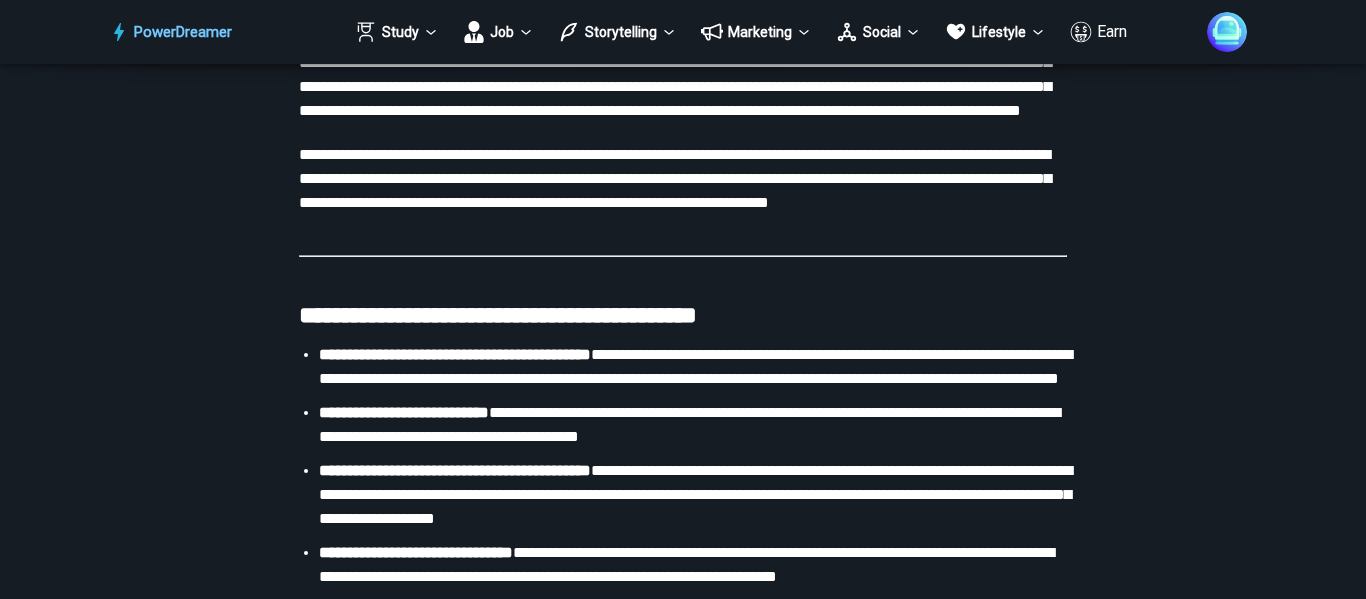 scroll, scrollTop: 10300, scrollLeft: 0, axis: vertical 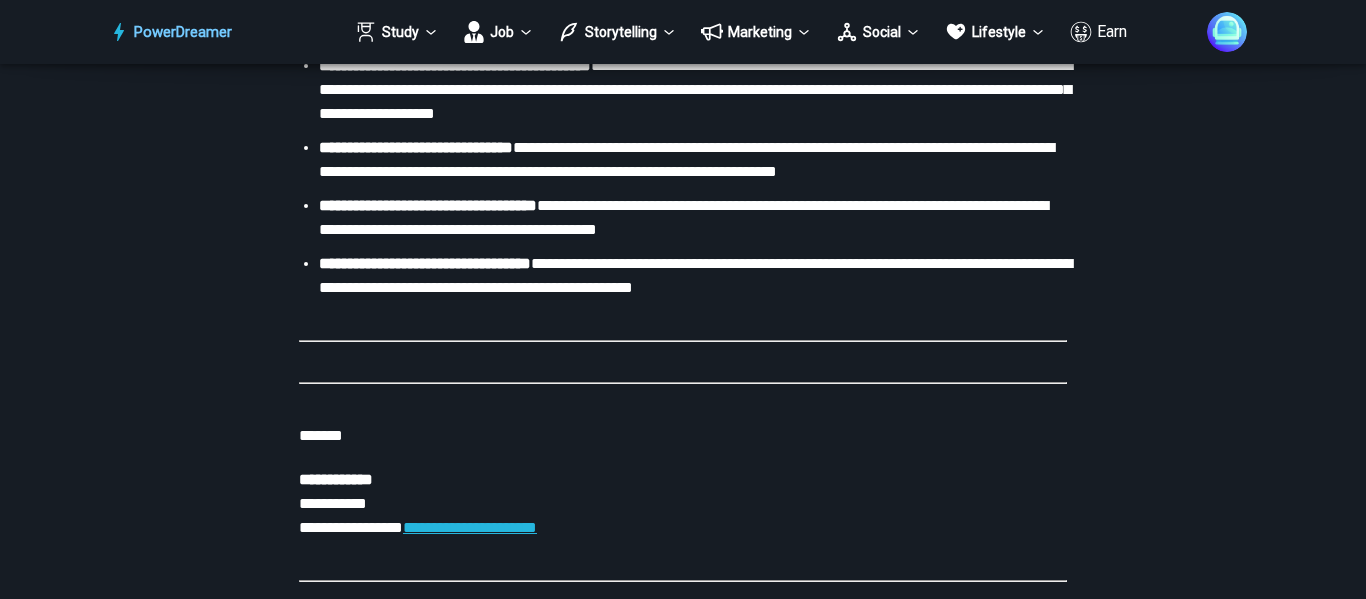 drag, startPoint x: 768, startPoint y: 312, endPoint x: 965, endPoint y: 351, distance: 200.8233 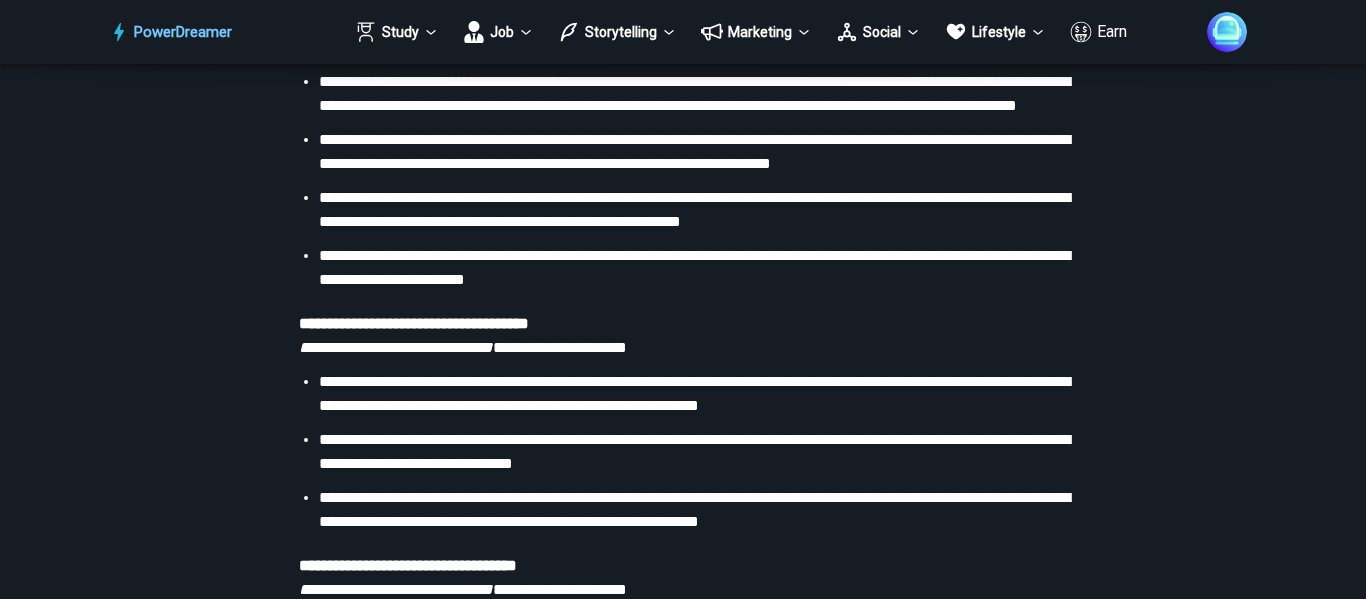 scroll, scrollTop: 8500, scrollLeft: 0, axis: vertical 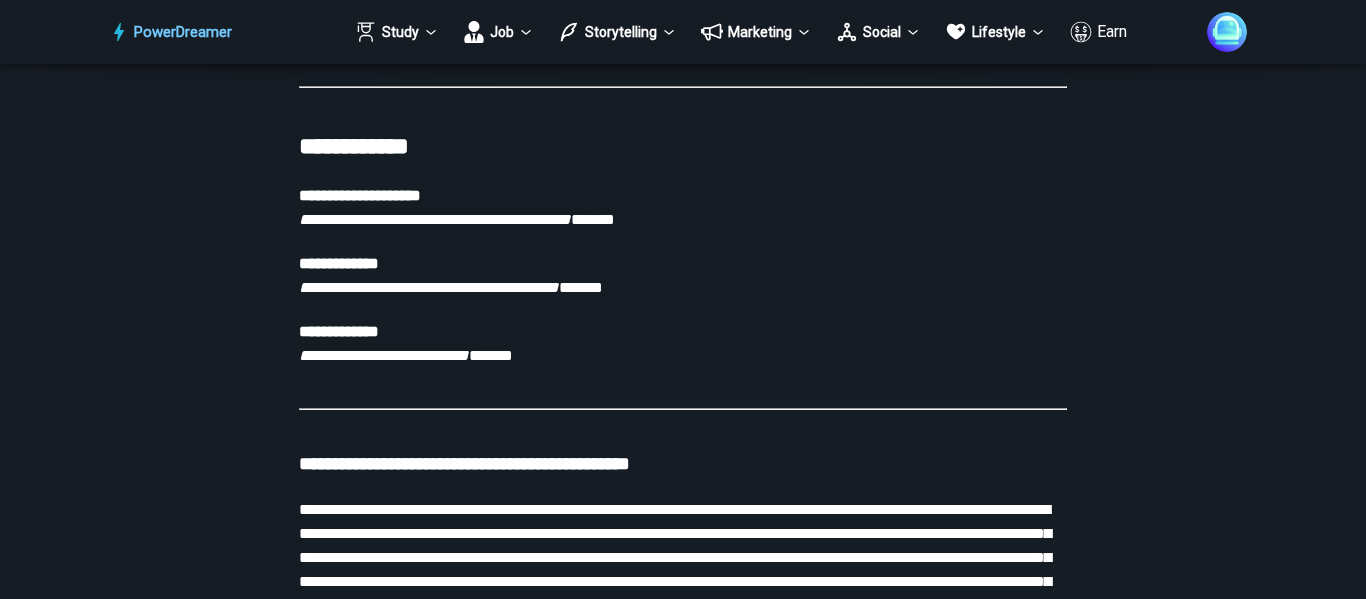 drag, startPoint x: 298, startPoint y: 342, endPoint x: 816, endPoint y: 354, distance: 518.139 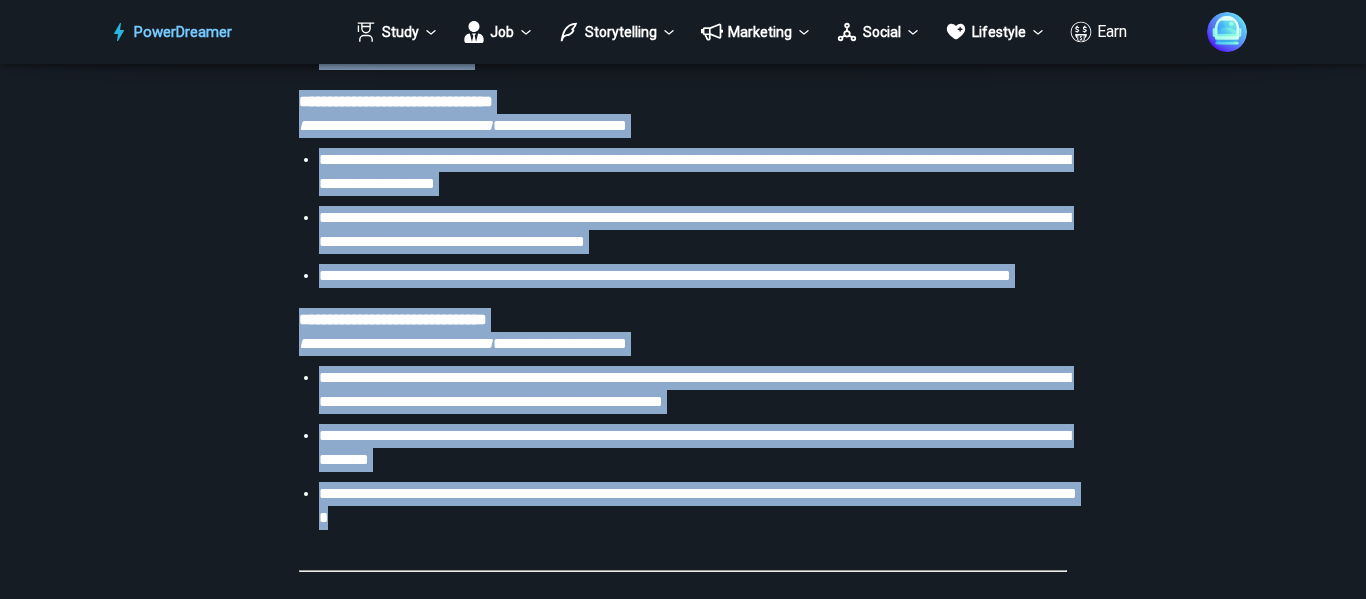 scroll, scrollTop: 9300, scrollLeft: 0, axis: vertical 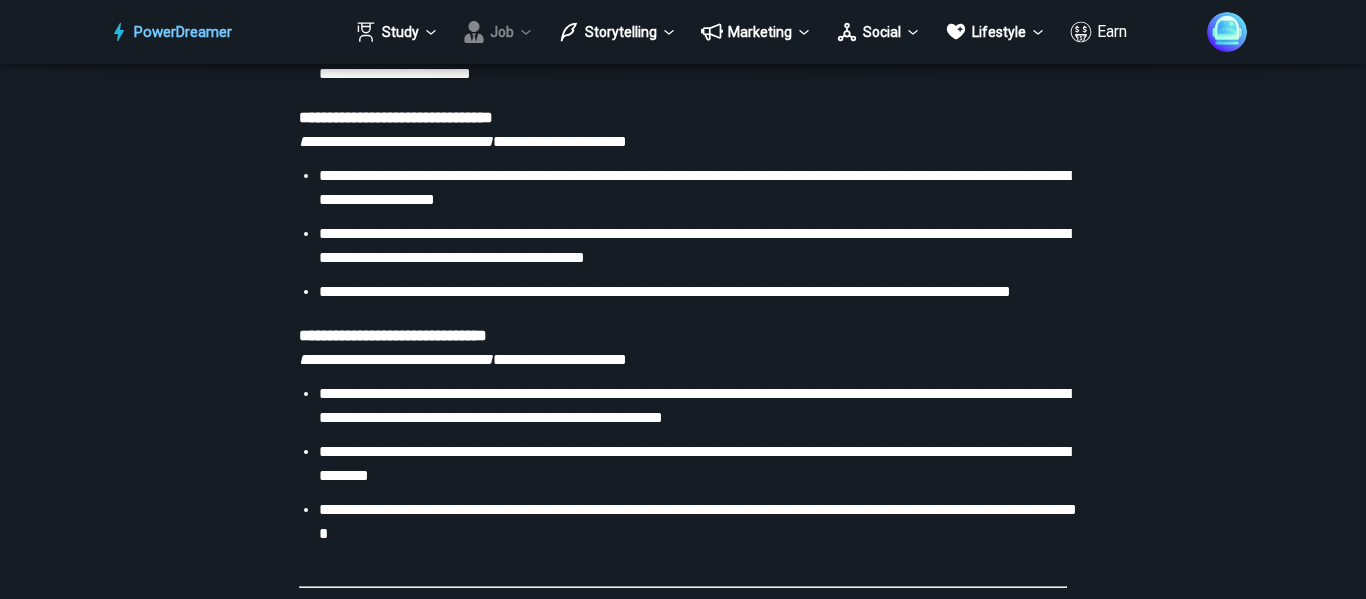 click 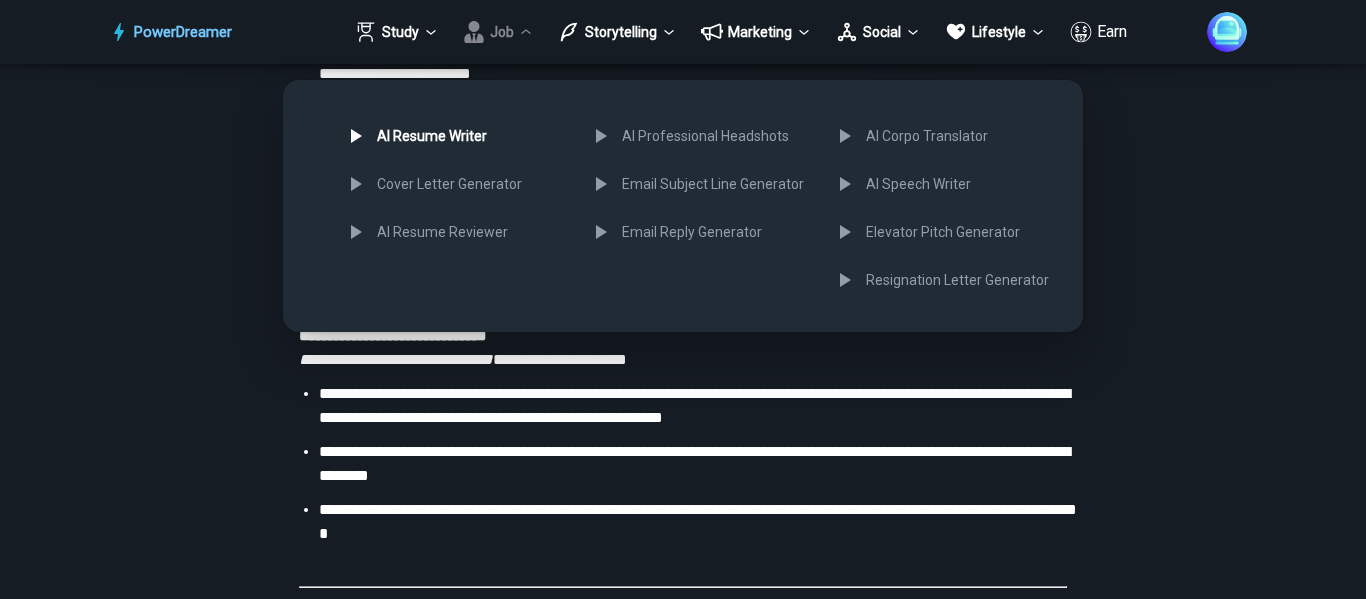 drag, startPoint x: 1265, startPoint y: 380, endPoint x: 1231, endPoint y: 392, distance: 36.05551 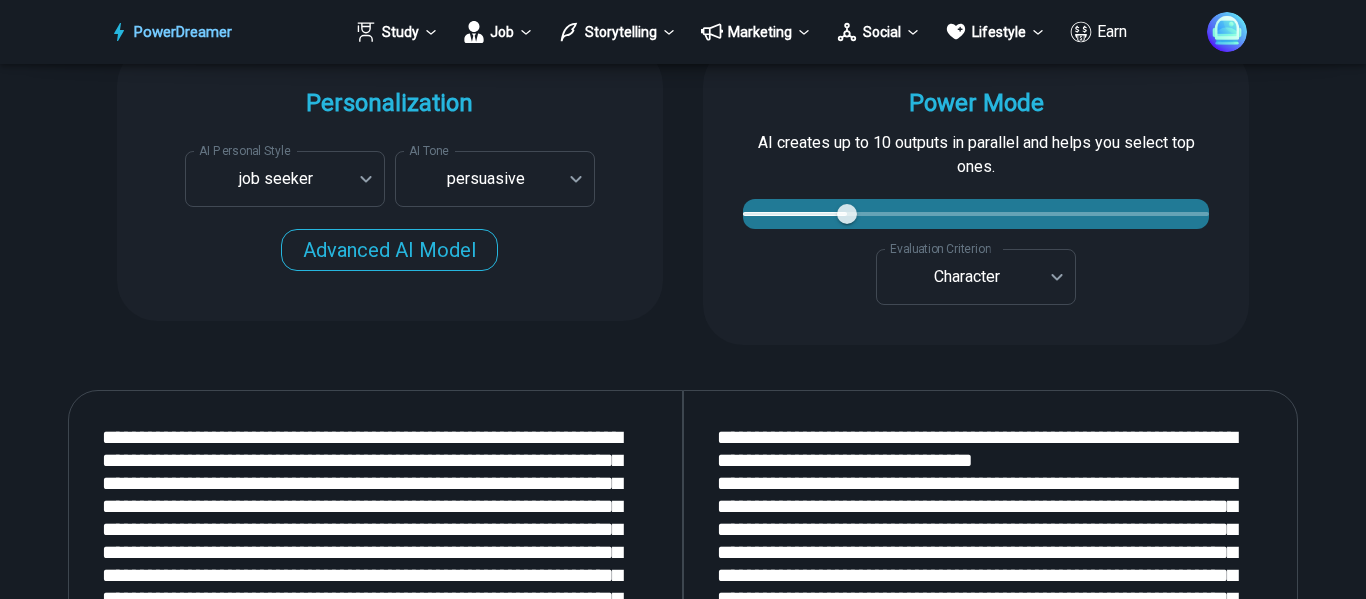 scroll, scrollTop: 2400, scrollLeft: 0, axis: vertical 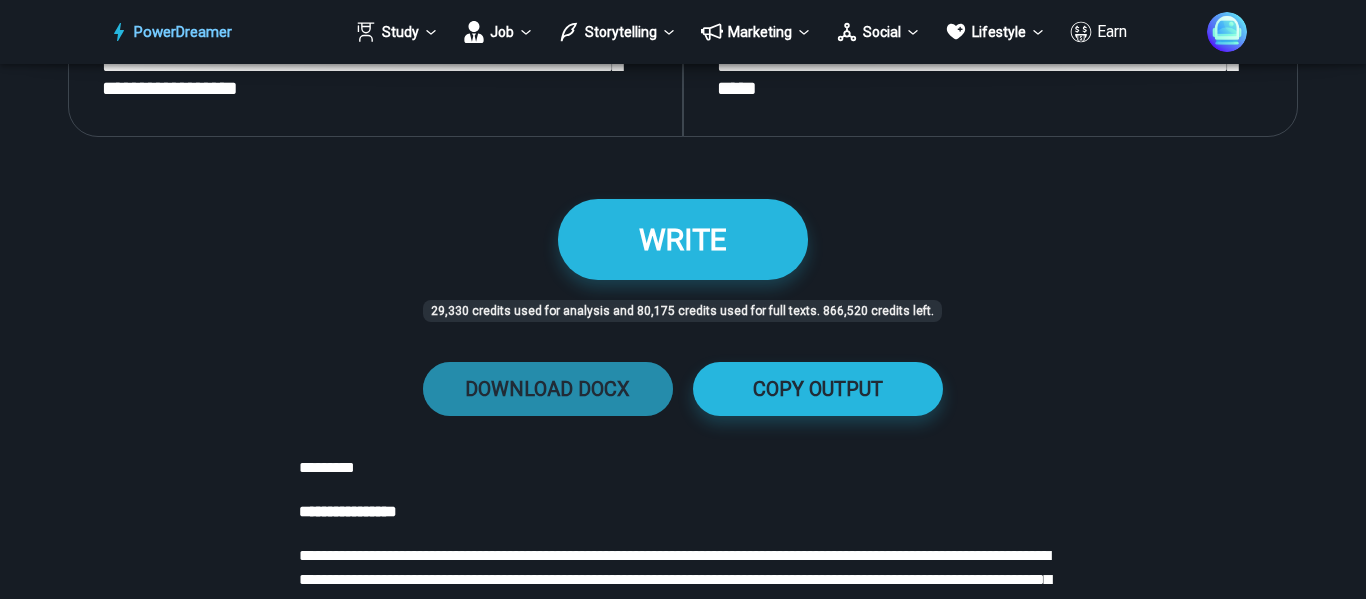 click on "DOWNLOAD DOCX" at bounding box center [548, 389] 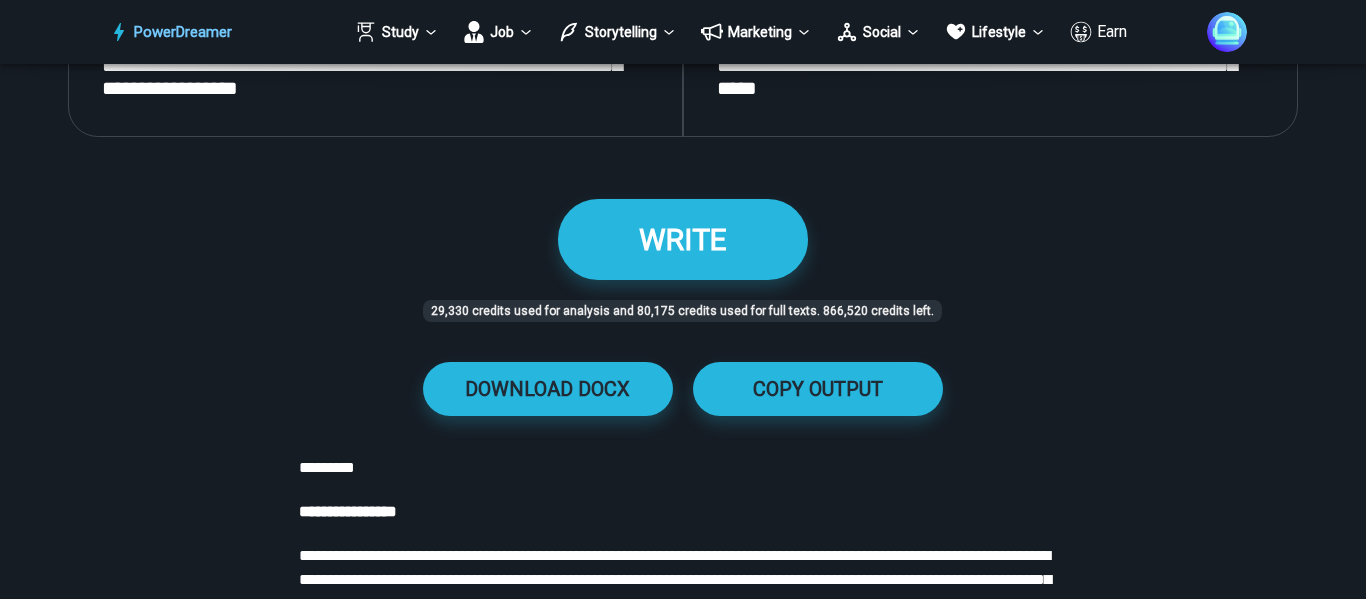 click on "WRITE 29,330 credits used for analysis and 80,175 credits used for full texts. 866,520 credits left." at bounding box center (682, 255) 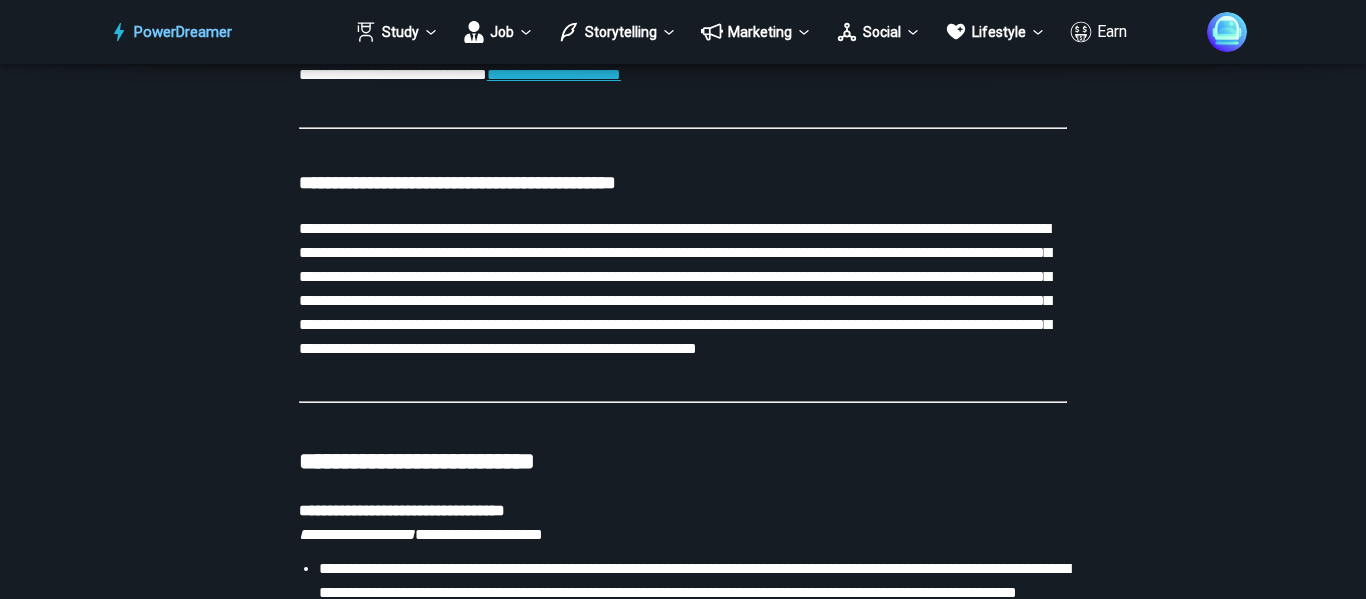 scroll, scrollTop: 8100, scrollLeft: 0, axis: vertical 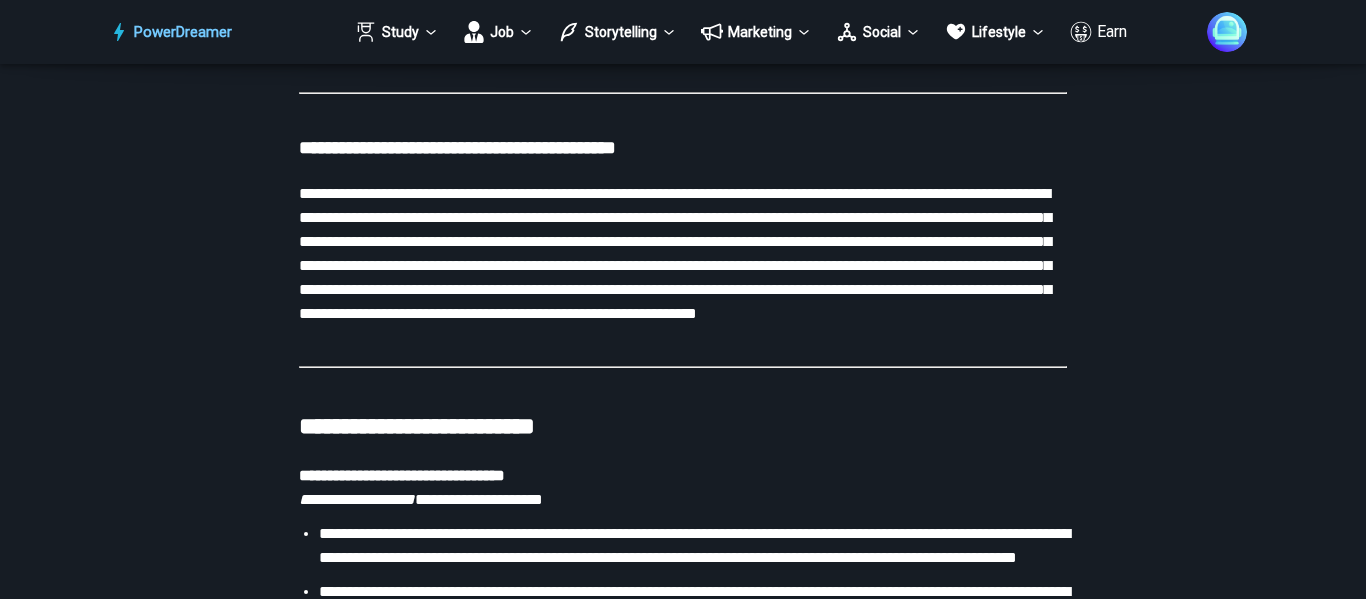 click on "**********" at bounding box center [457, 147] 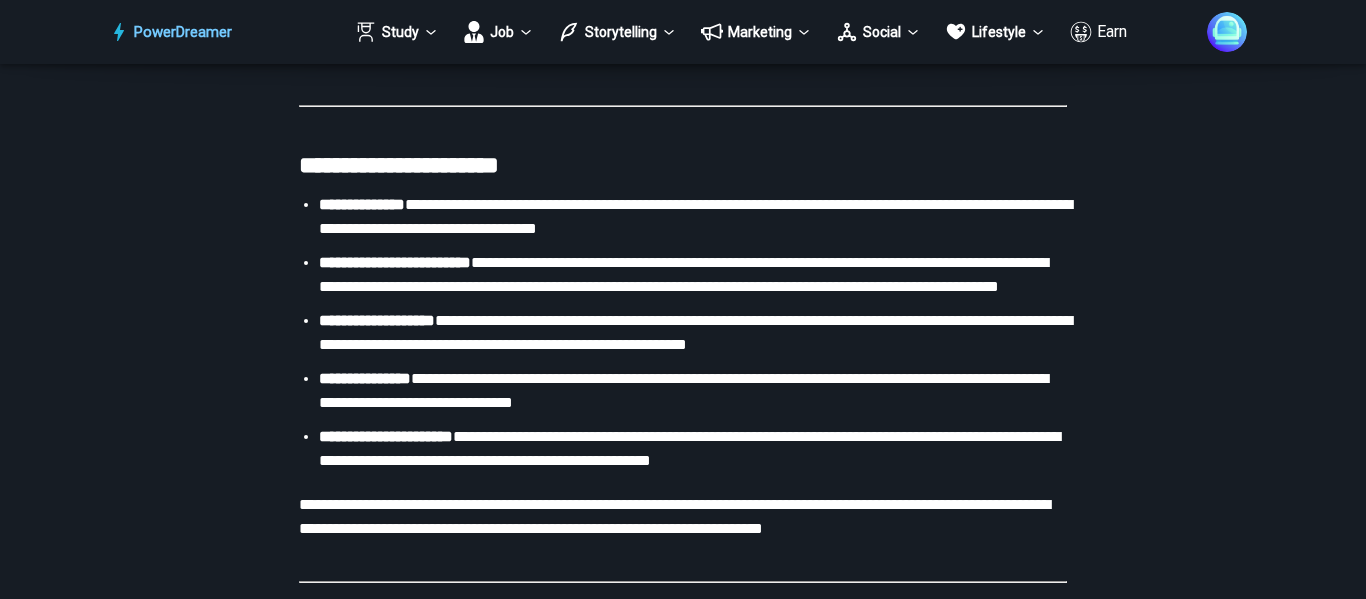 scroll, scrollTop: 7090, scrollLeft: 0, axis: vertical 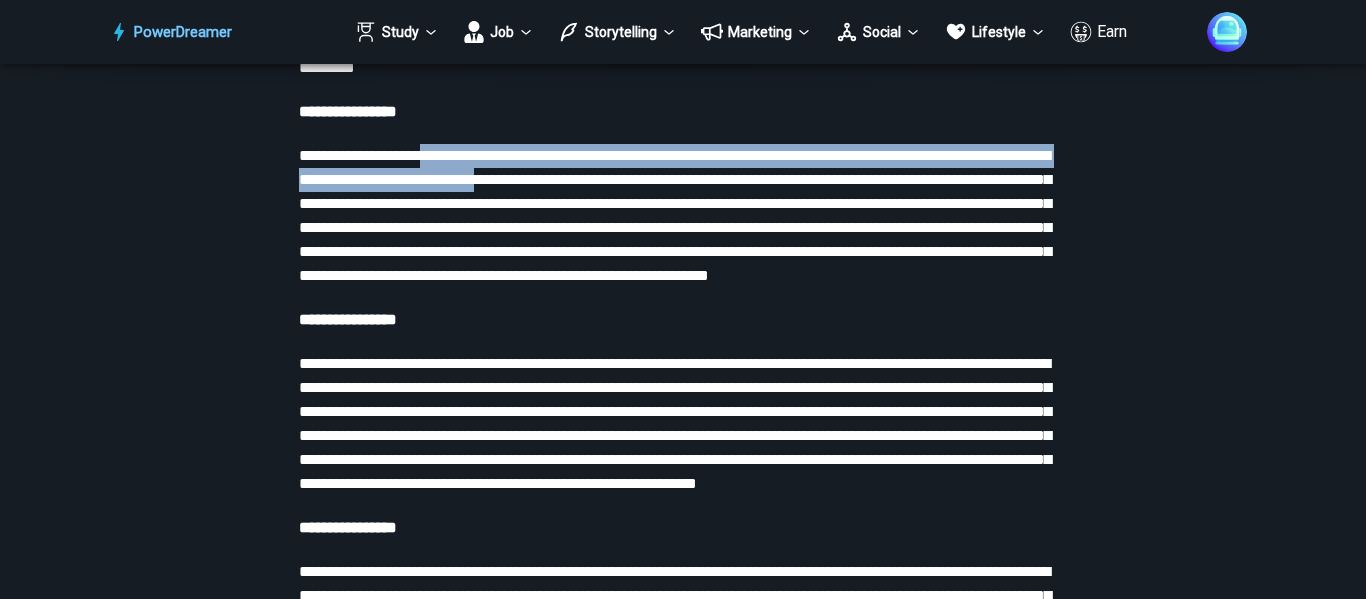 drag, startPoint x: 444, startPoint y: 144, endPoint x: 609, endPoint y: 189, distance: 171.0263 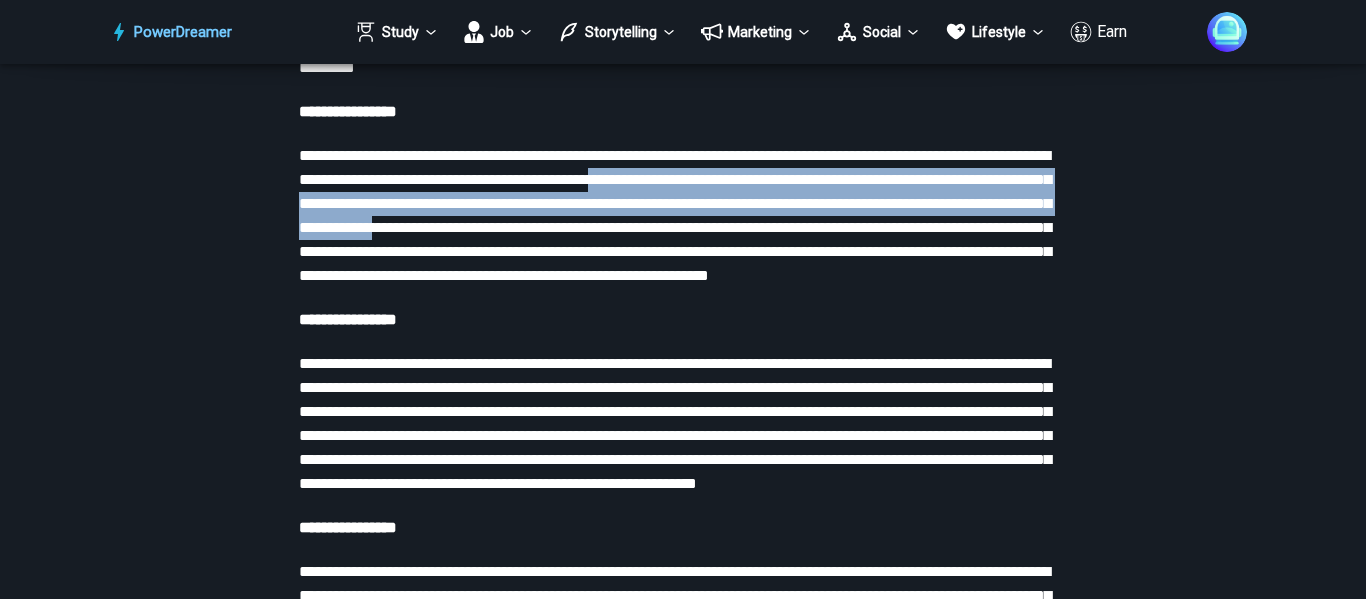 drag, startPoint x: 720, startPoint y: 235, endPoint x: 741, endPoint y: 170, distance: 68.30813 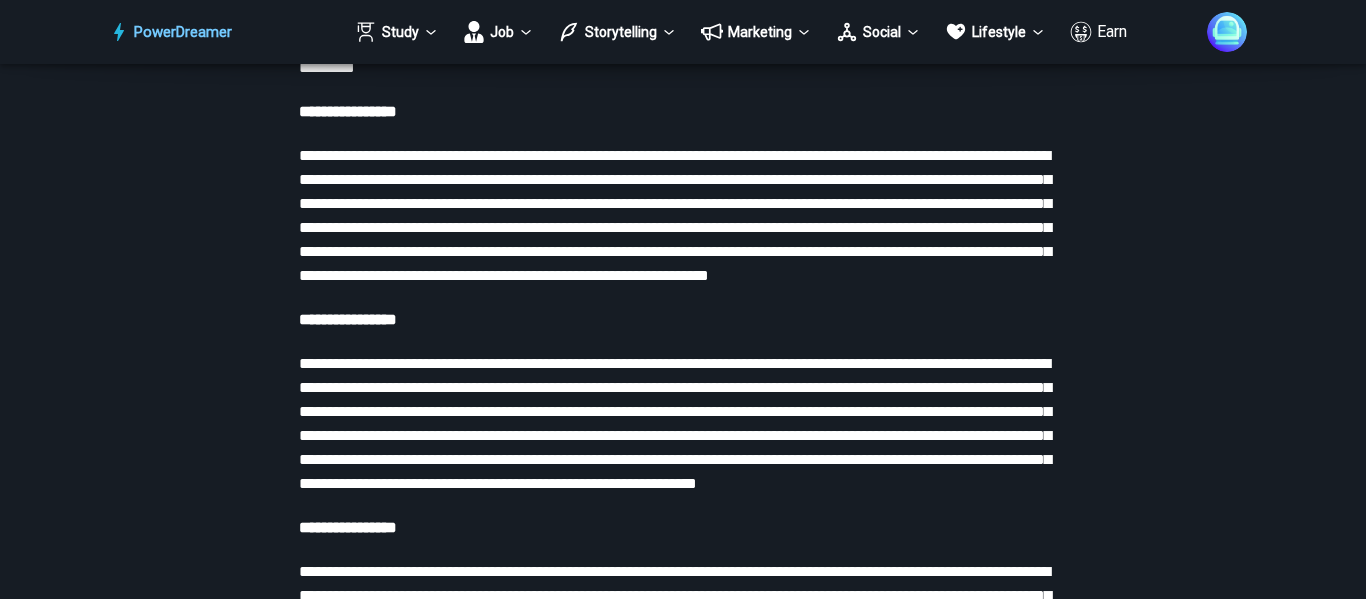 click on "**********" at bounding box center [675, 215] 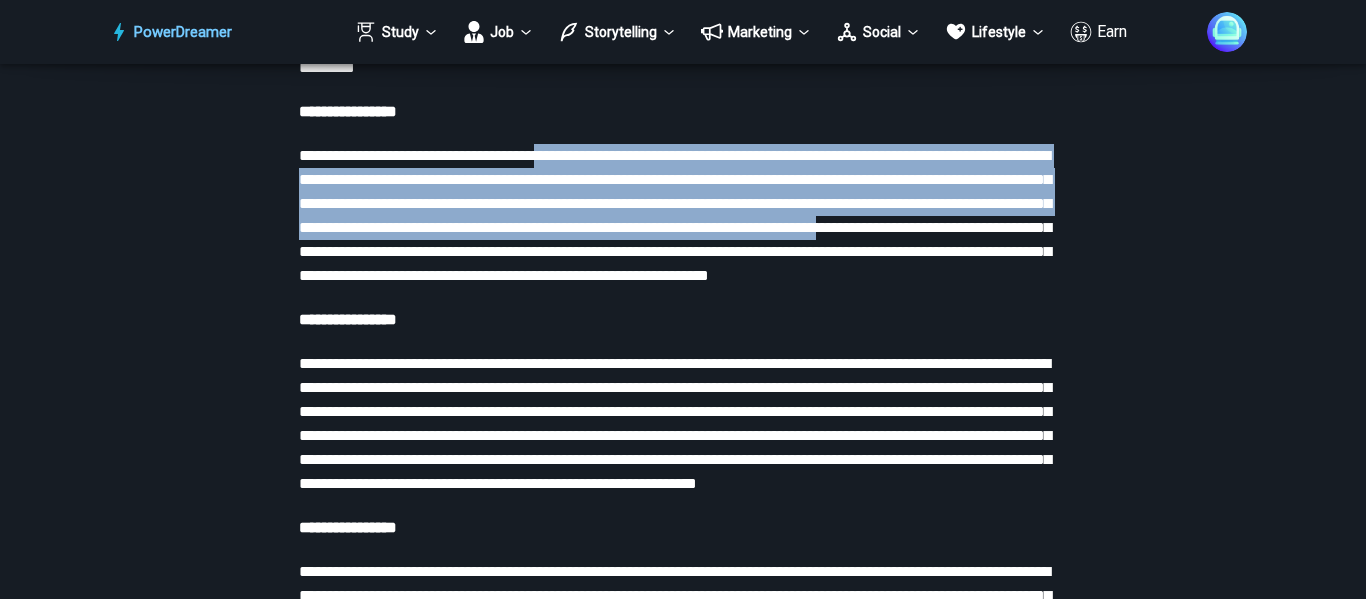 drag, startPoint x: 561, startPoint y: 250, endPoint x: 579, endPoint y: 165, distance: 86.88498 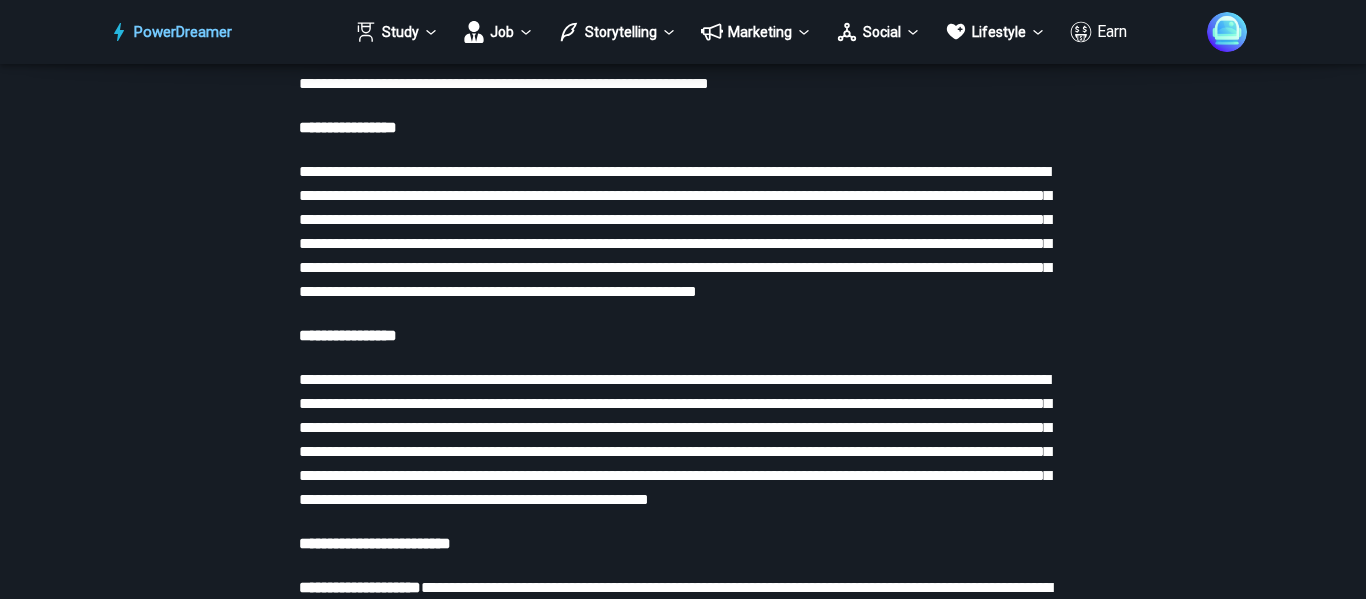 scroll, scrollTop: 3400, scrollLeft: 0, axis: vertical 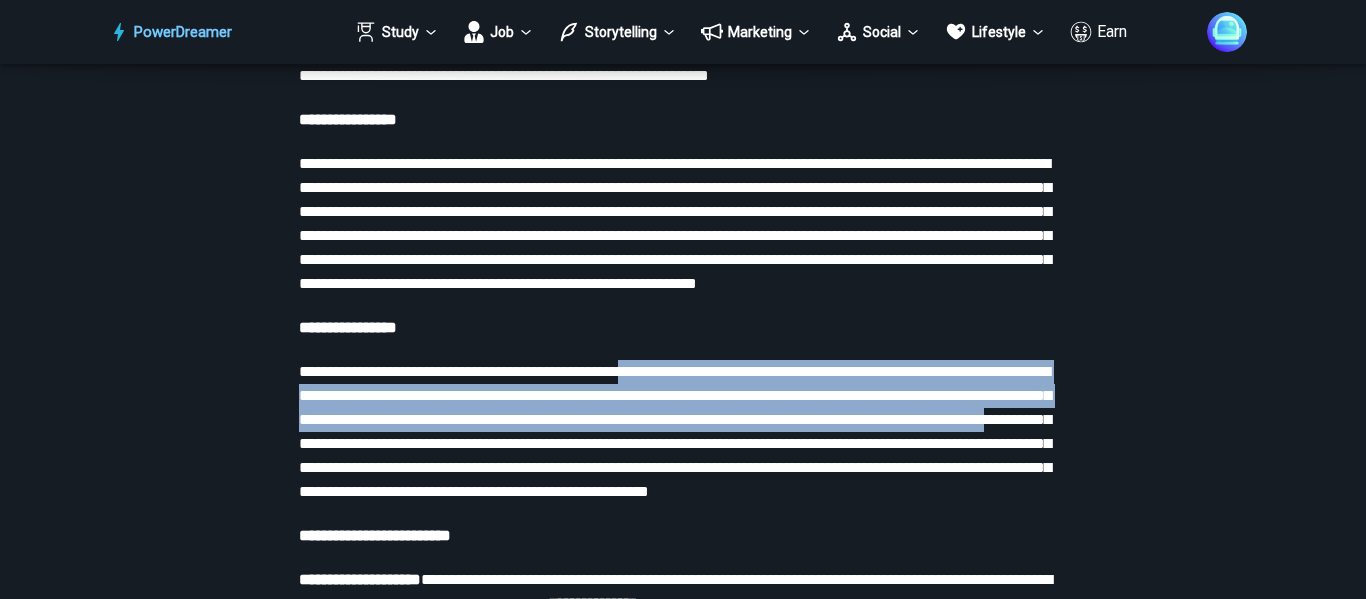 drag, startPoint x: 655, startPoint y: 494, endPoint x: 672, endPoint y: 408, distance: 87.66413 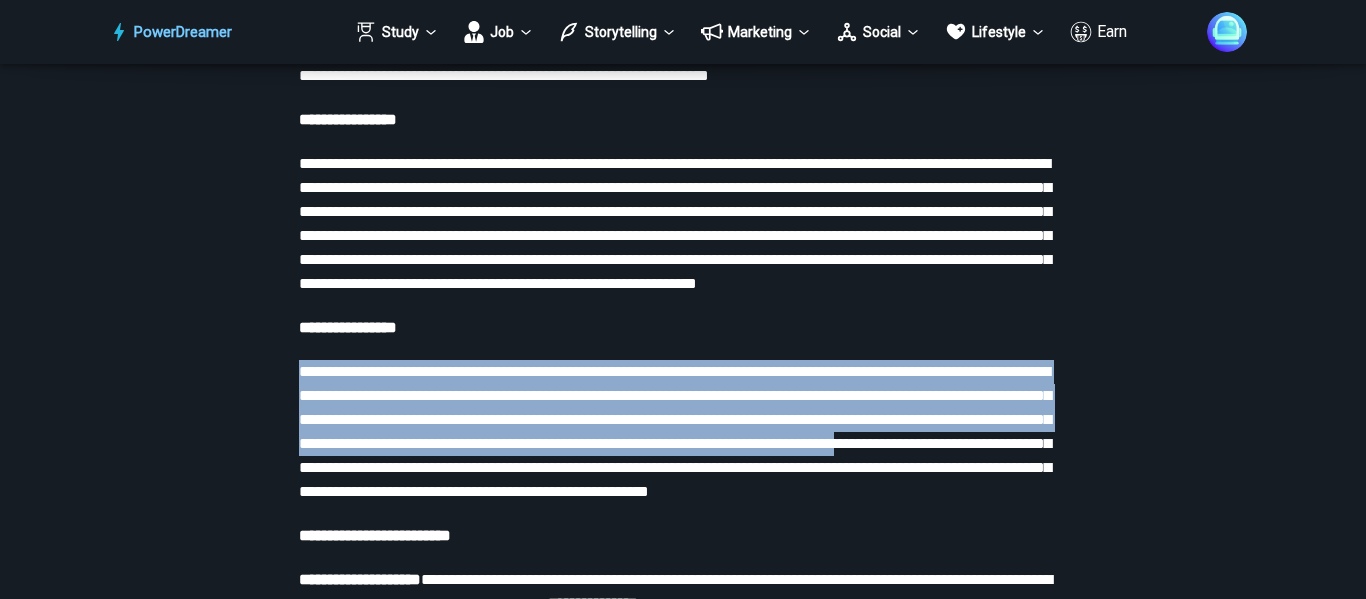 drag, startPoint x: 644, startPoint y: 513, endPoint x: 665, endPoint y: 380, distance: 134.64769 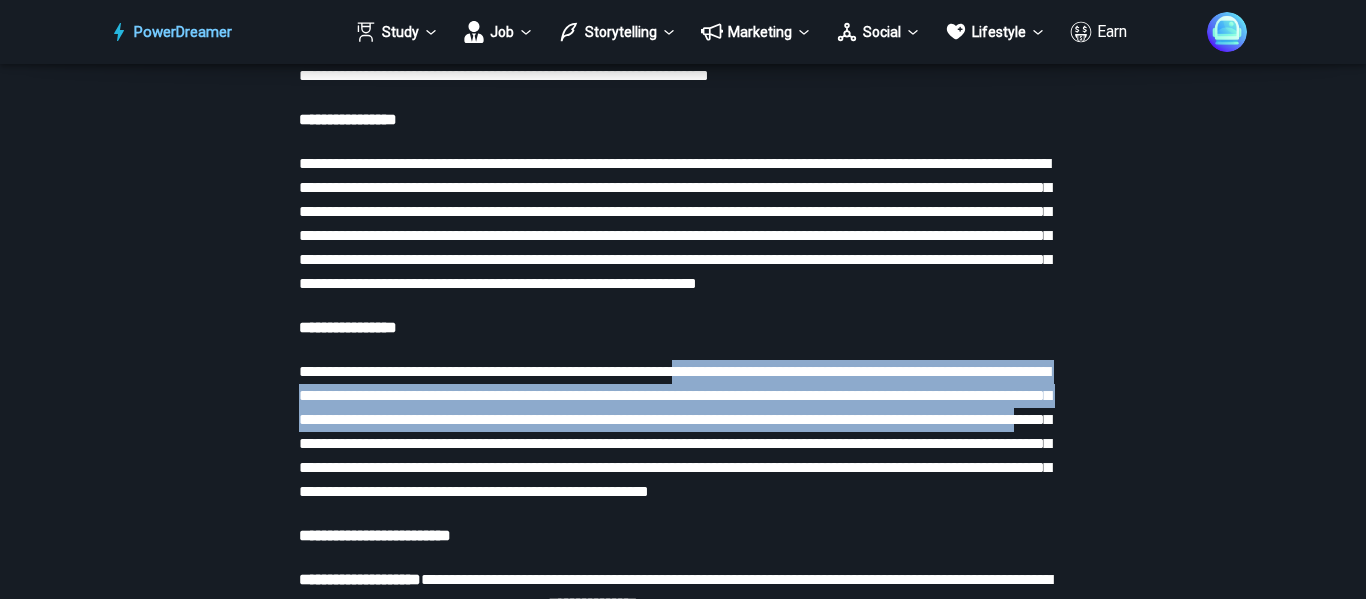 drag, startPoint x: 702, startPoint y: 501, endPoint x: 729, endPoint y: 410, distance: 94.92102 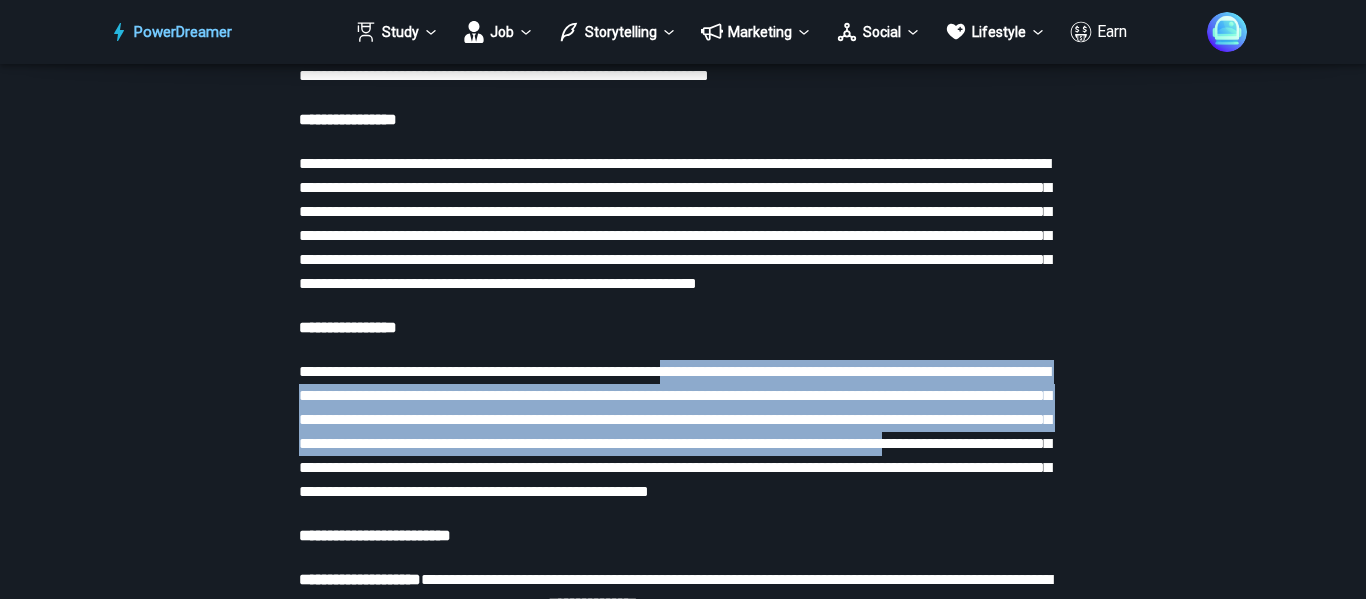 drag, startPoint x: 712, startPoint y: 437, endPoint x: 698, endPoint y: 513, distance: 77.27872 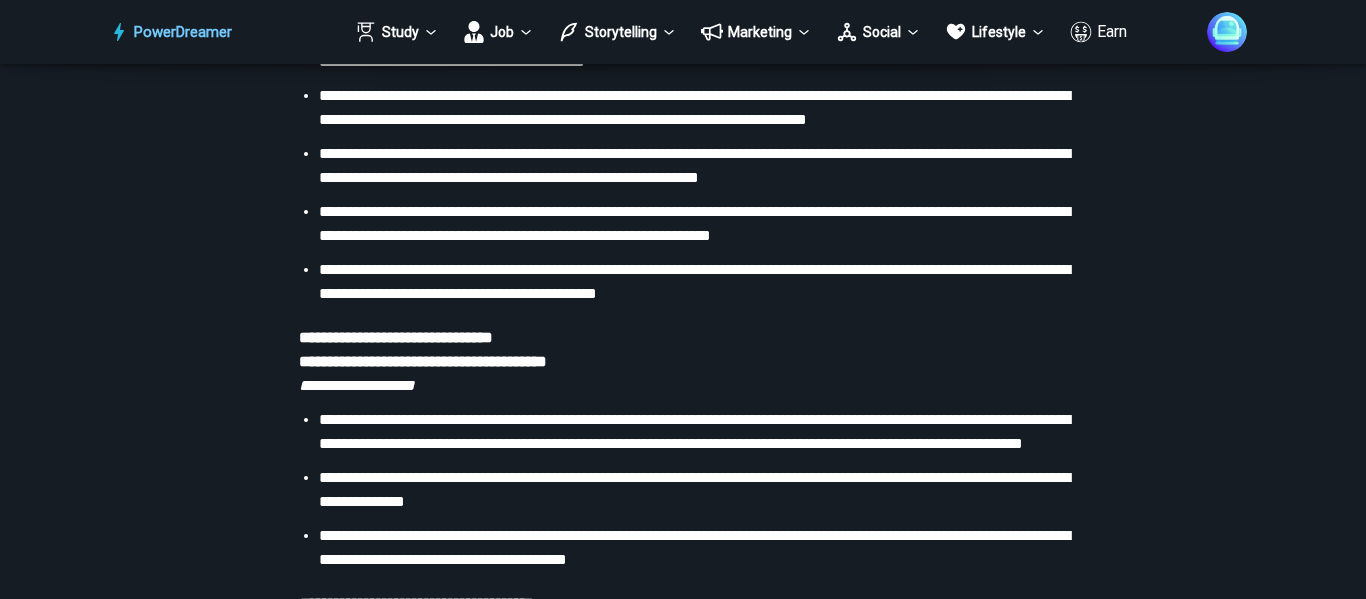 scroll, scrollTop: 11700, scrollLeft: 0, axis: vertical 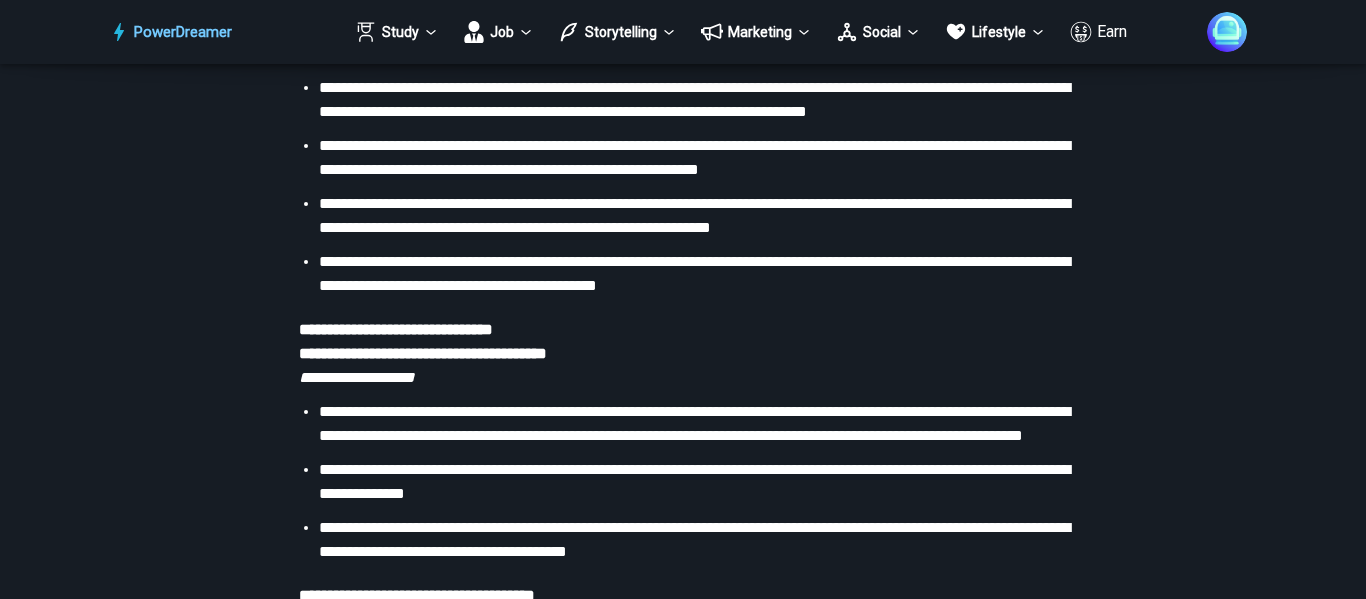 click on "**" at bounding box center [308, -97] 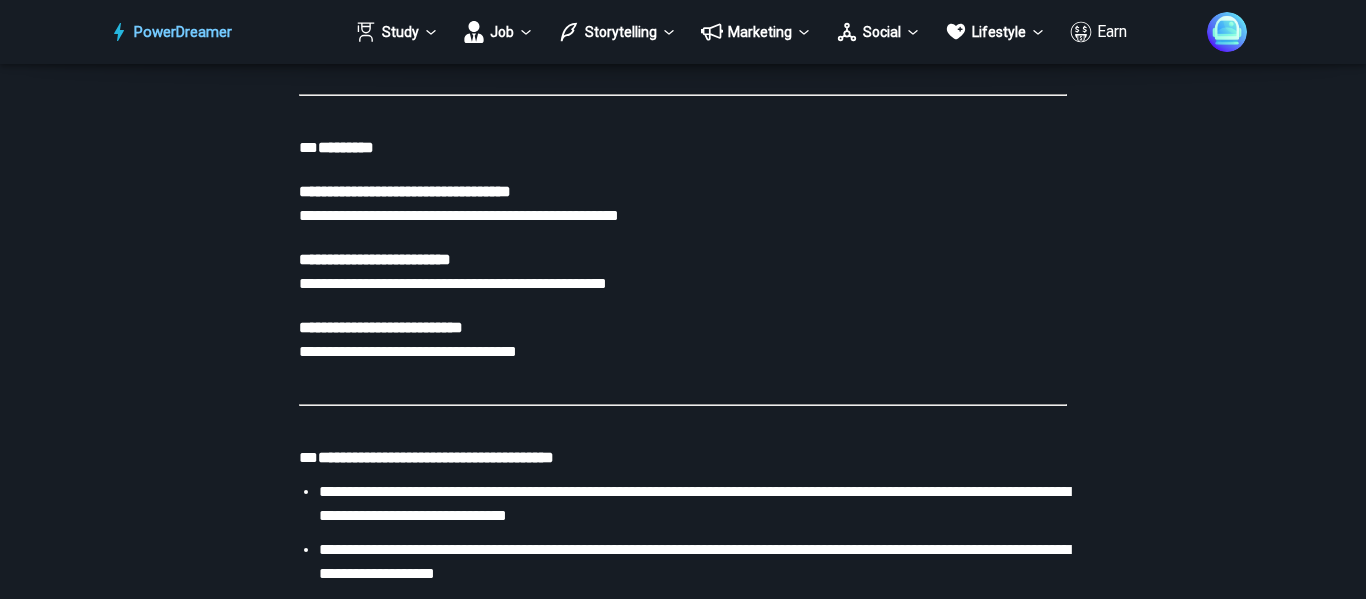scroll, scrollTop: 12900, scrollLeft: 0, axis: vertical 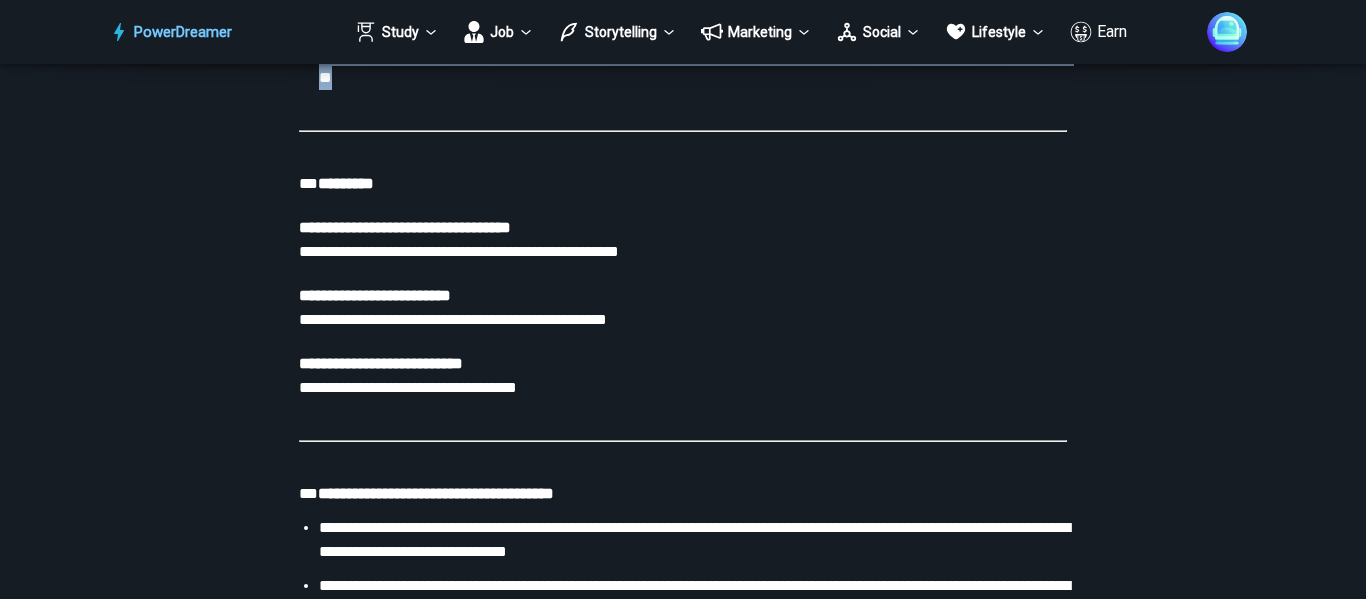 drag, startPoint x: 521, startPoint y: 516, endPoint x: 359, endPoint y: 354, distance: 229.1026 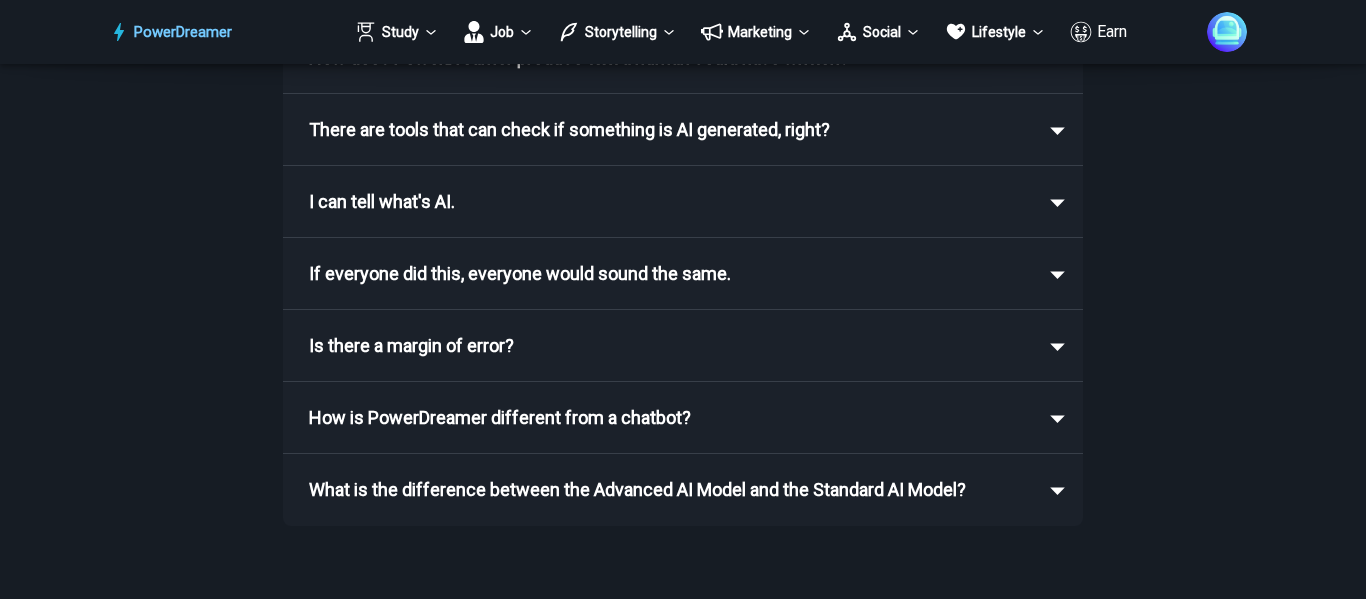 scroll, scrollTop: 14400, scrollLeft: 0, axis: vertical 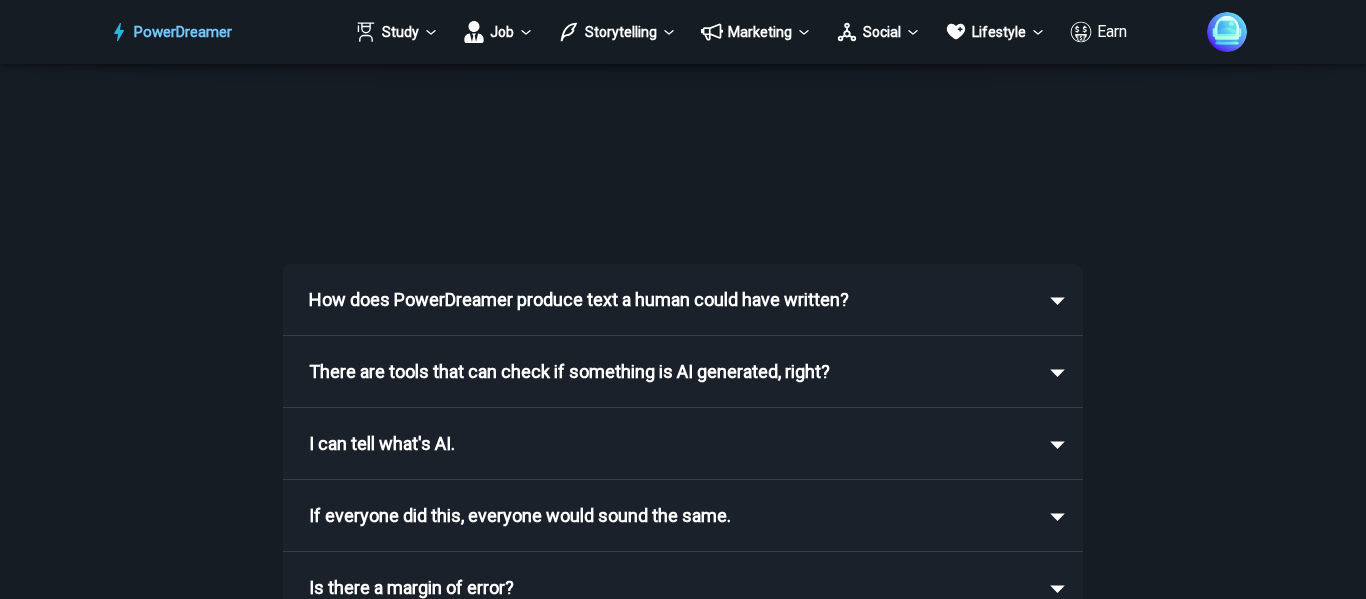 click on "COPY OUTPUT" at bounding box center (818, -131) 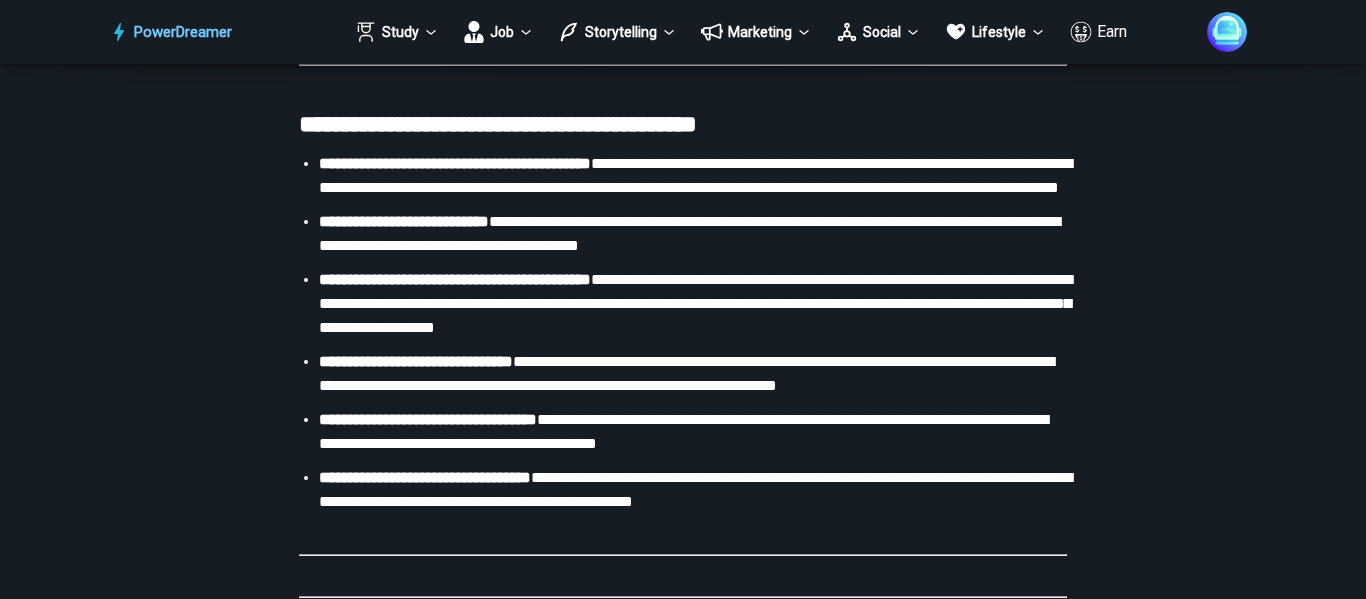 scroll, scrollTop: 10400, scrollLeft: 0, axis: vertical 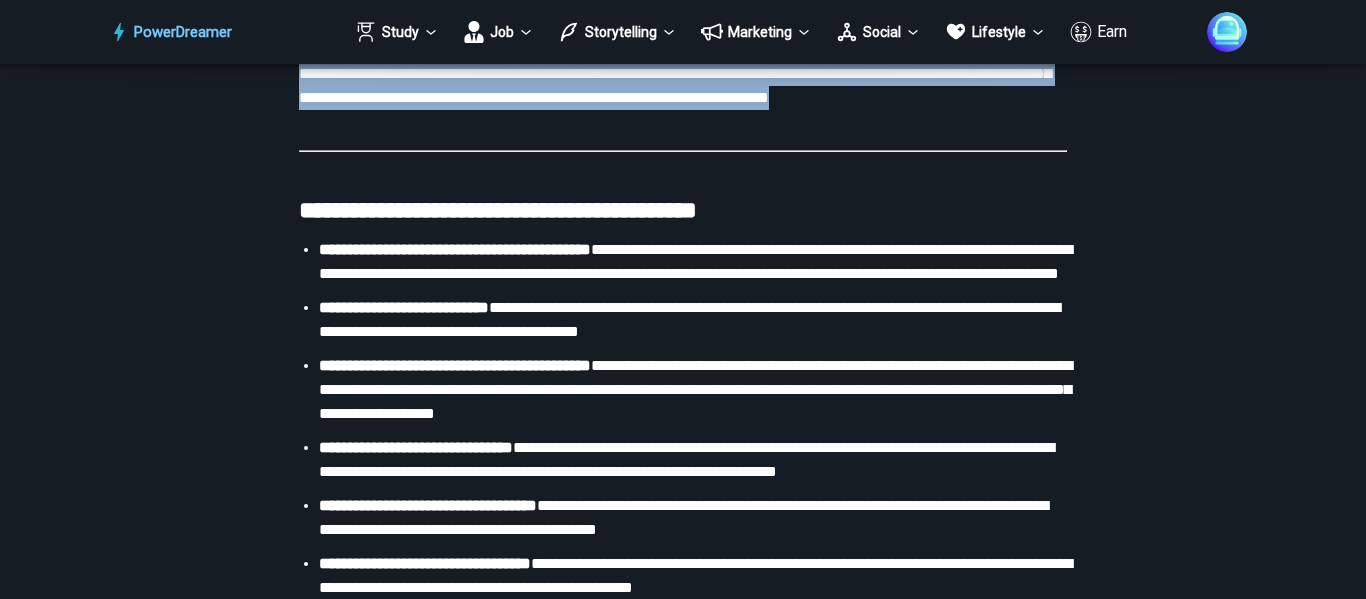 drag, startPoint x: 300, startPoint y: 218, endPoint x: 488, endPoint y: 457, distance: 304.08057 